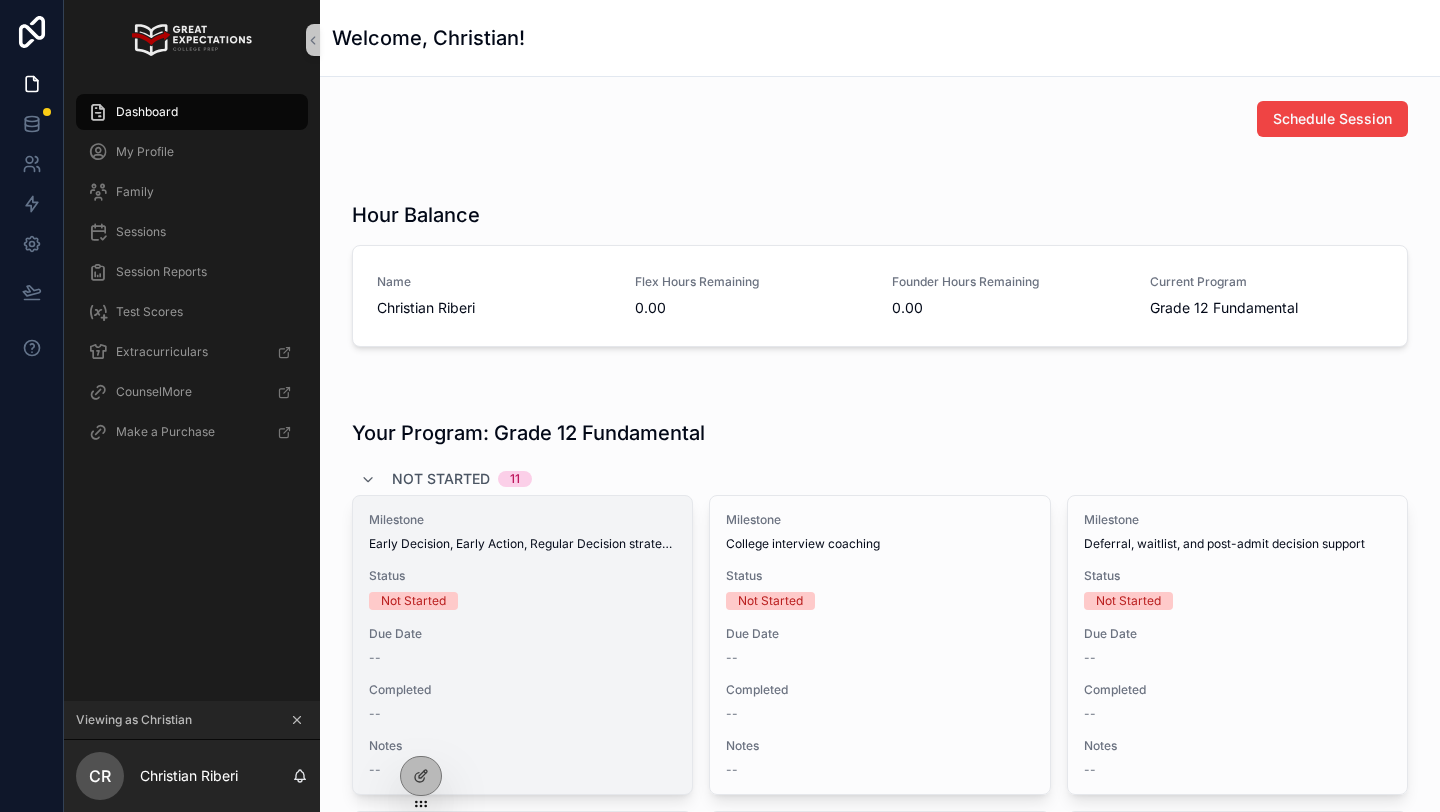 scroll, scrollTop: 0, scrollLeft: 0, axis: both 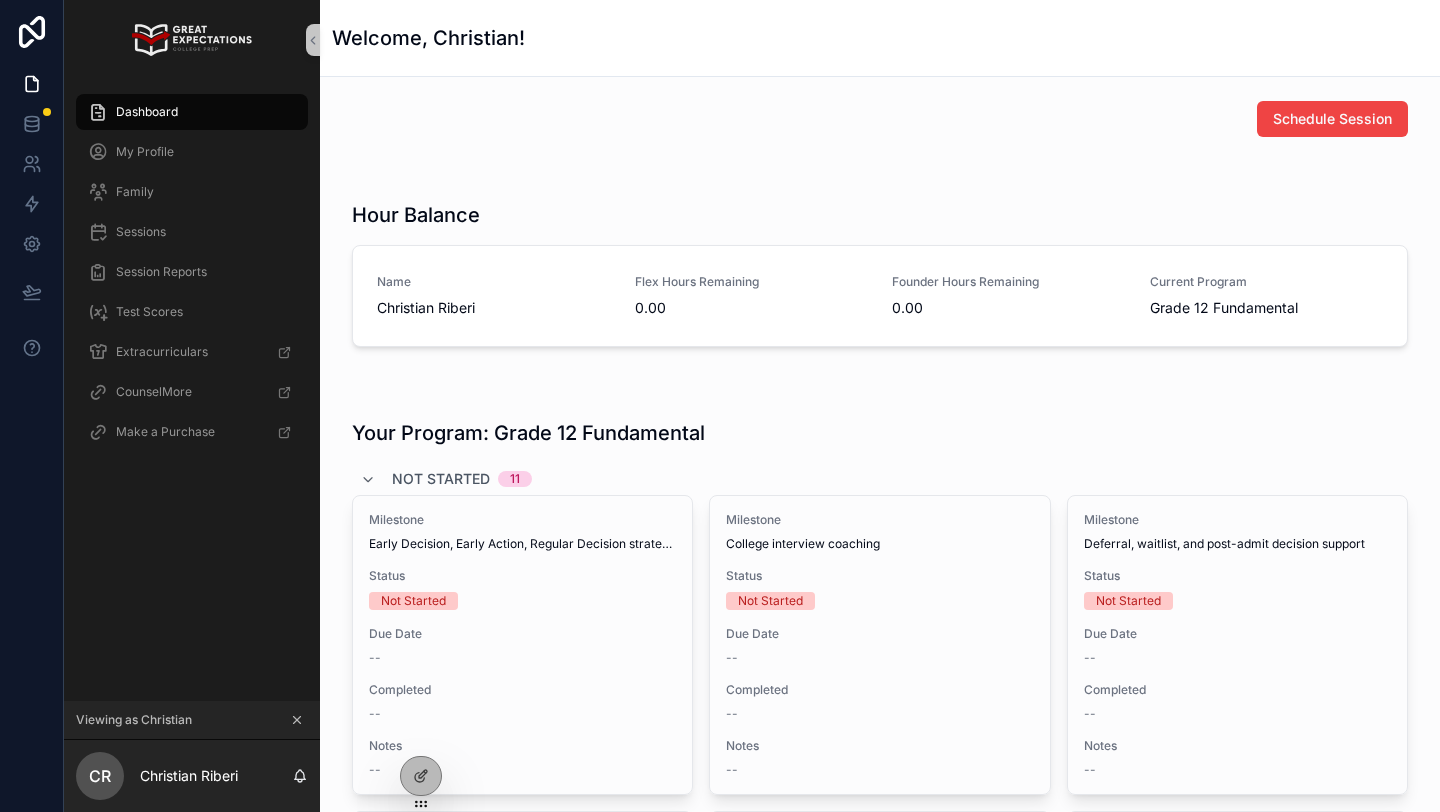 click 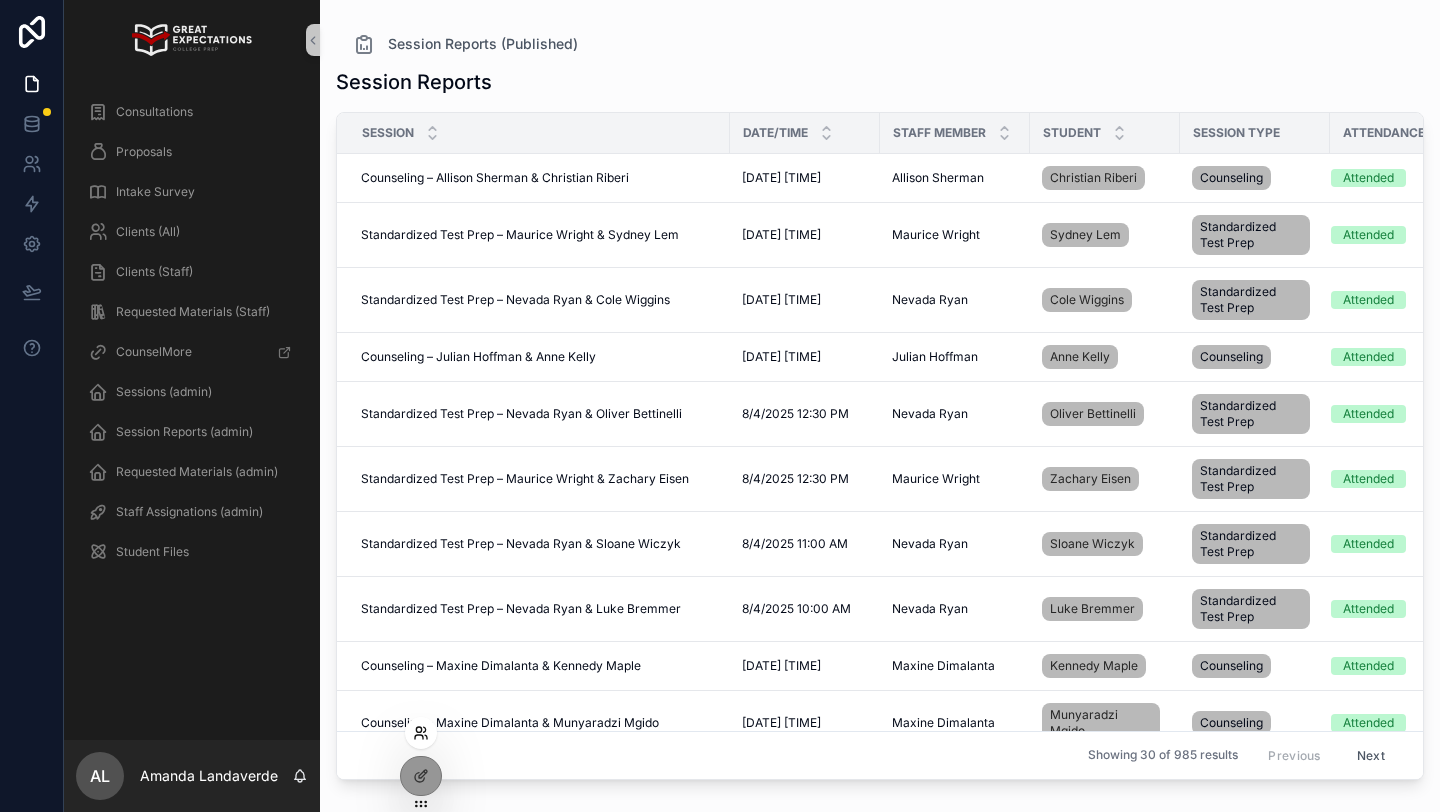 click 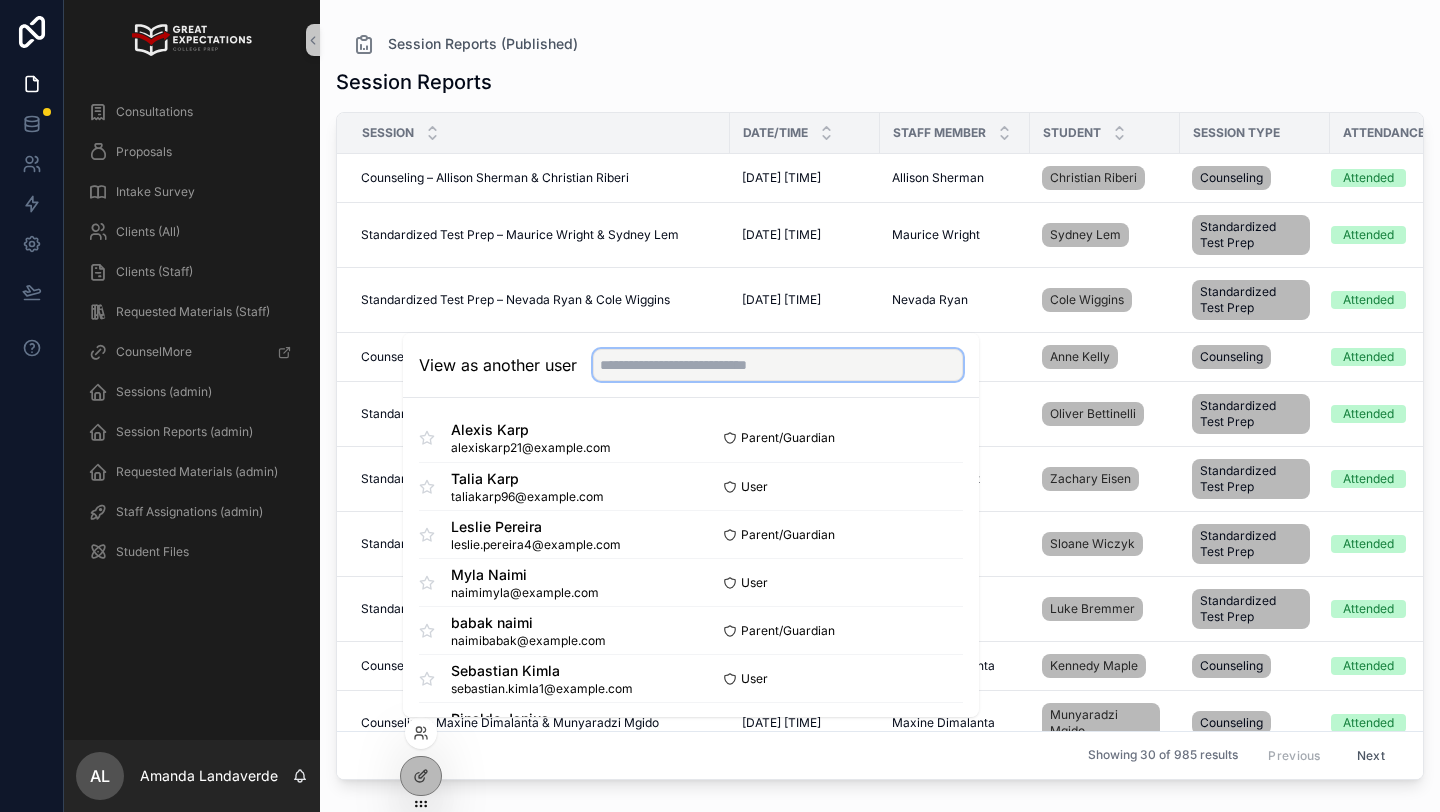 click at bounding box center [778, 365] 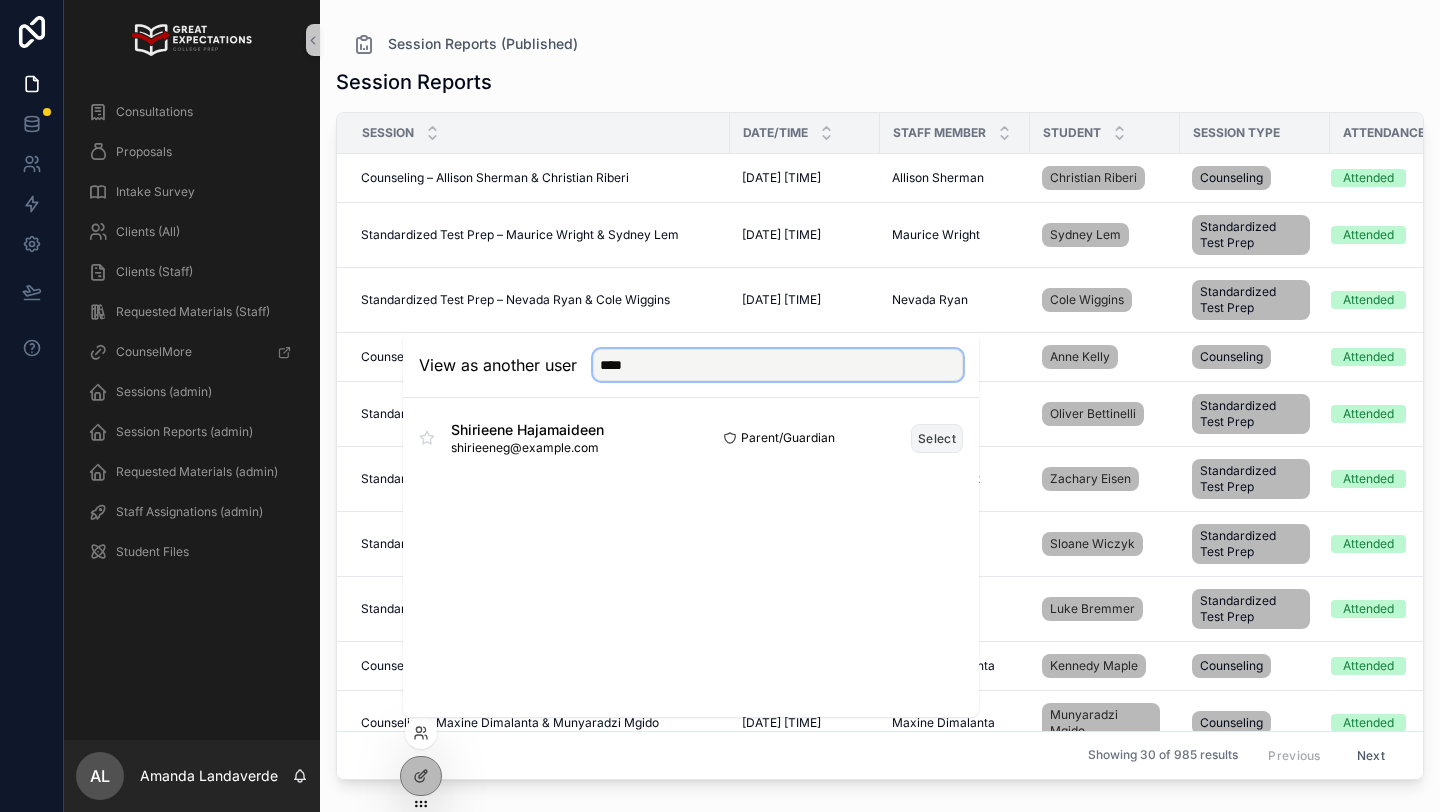 type on "****" 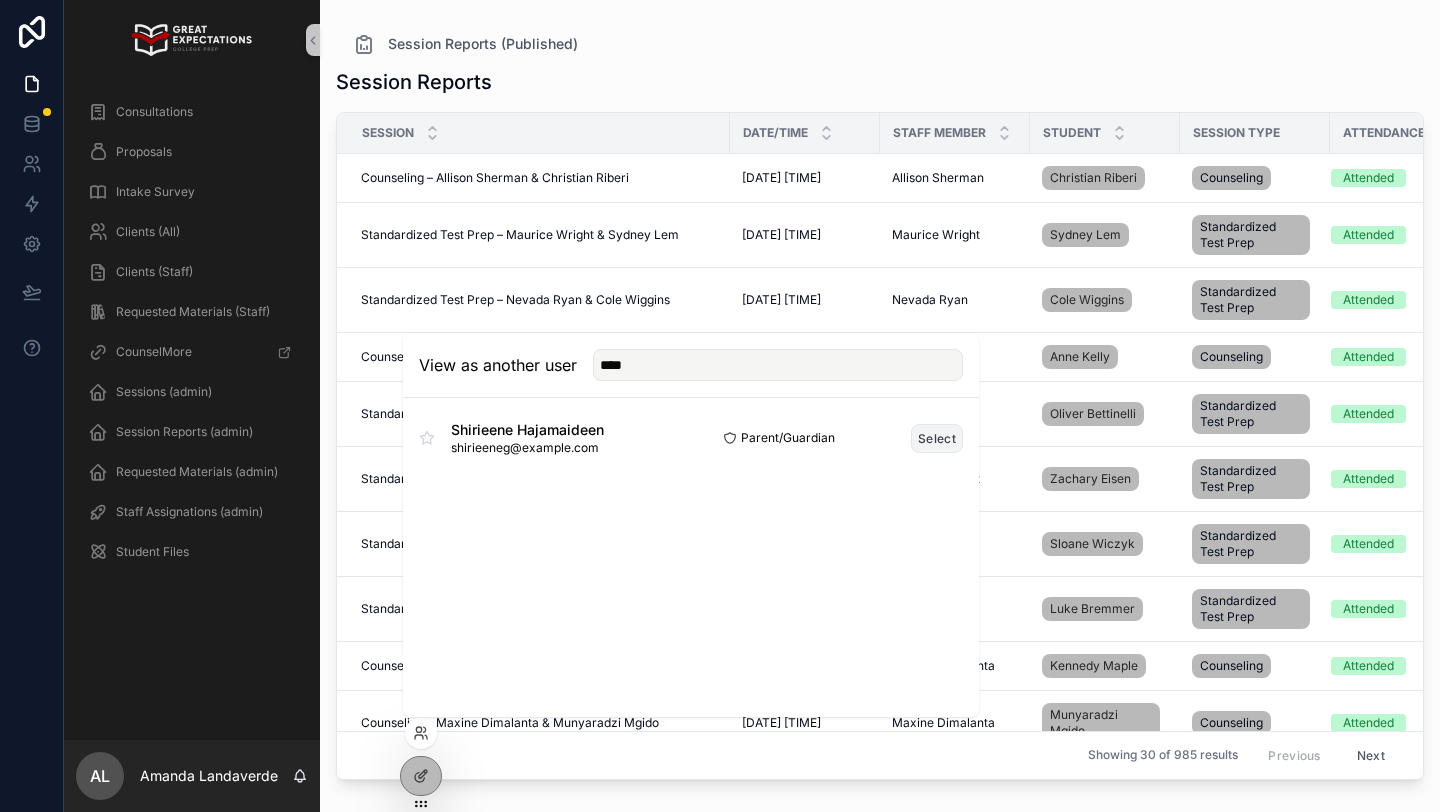 click on "Select" at bounding box center [937, 438] 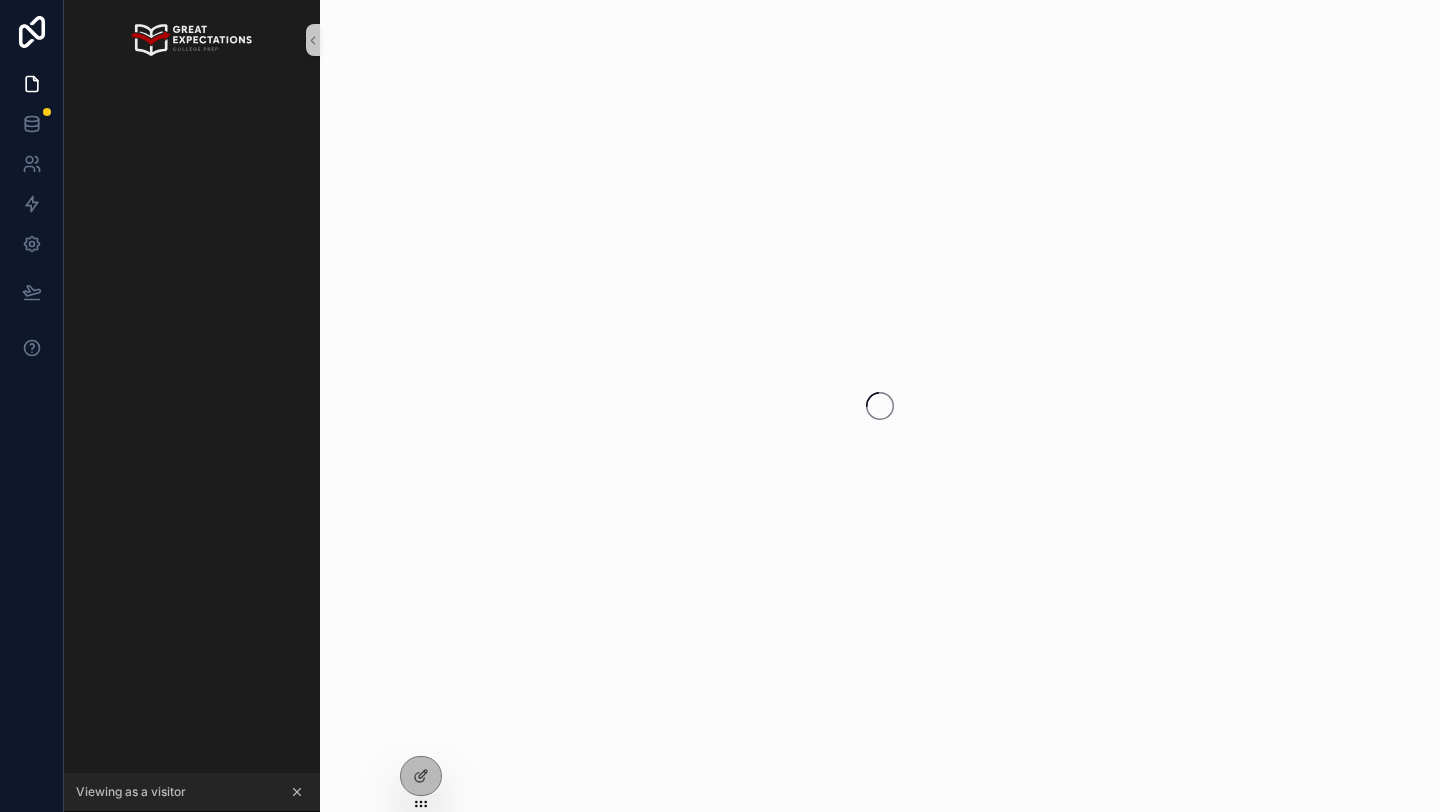 scroll, scrollTop: 0, scrollLeft: 0, axis: both 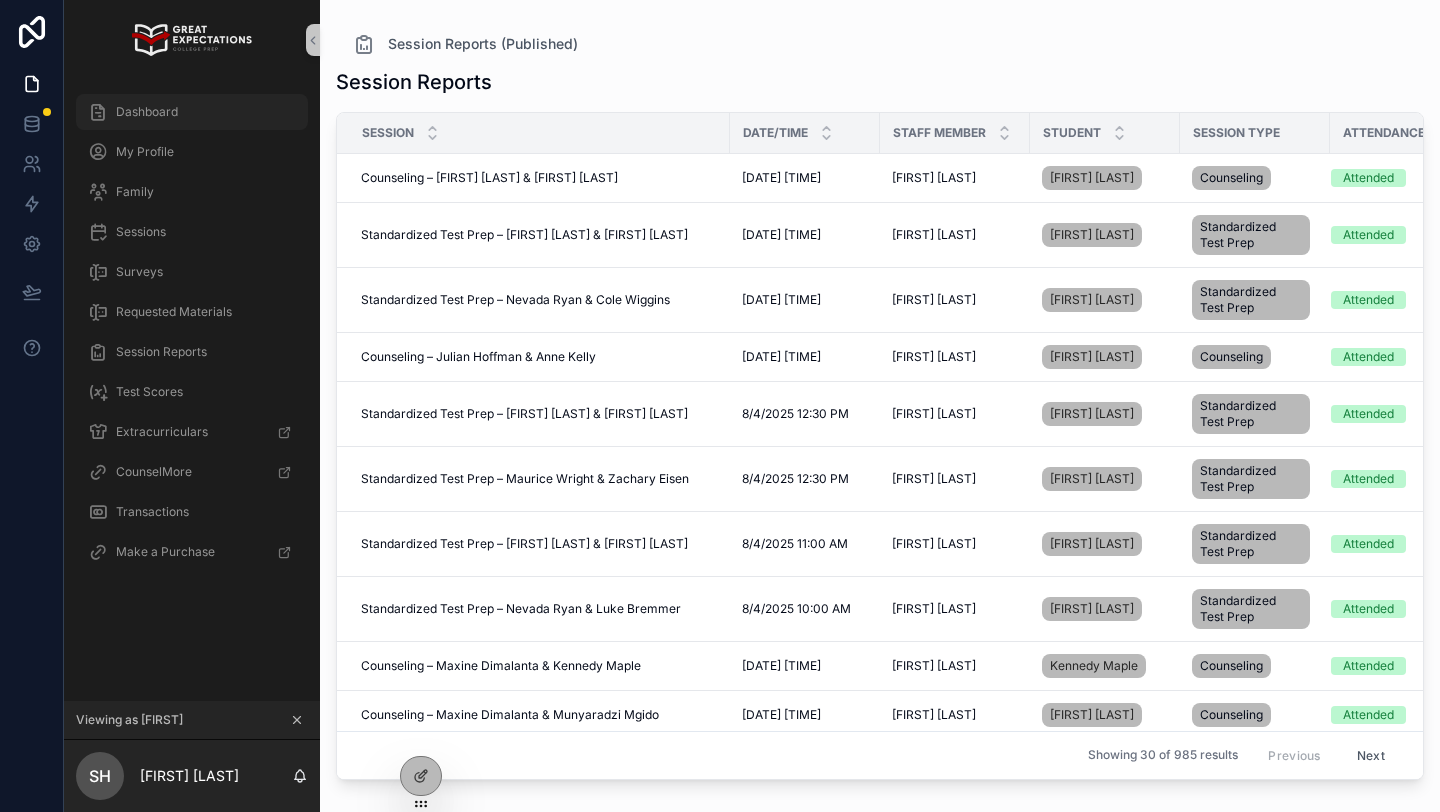 click on "Dashboard" at bounding box center (192, 112) 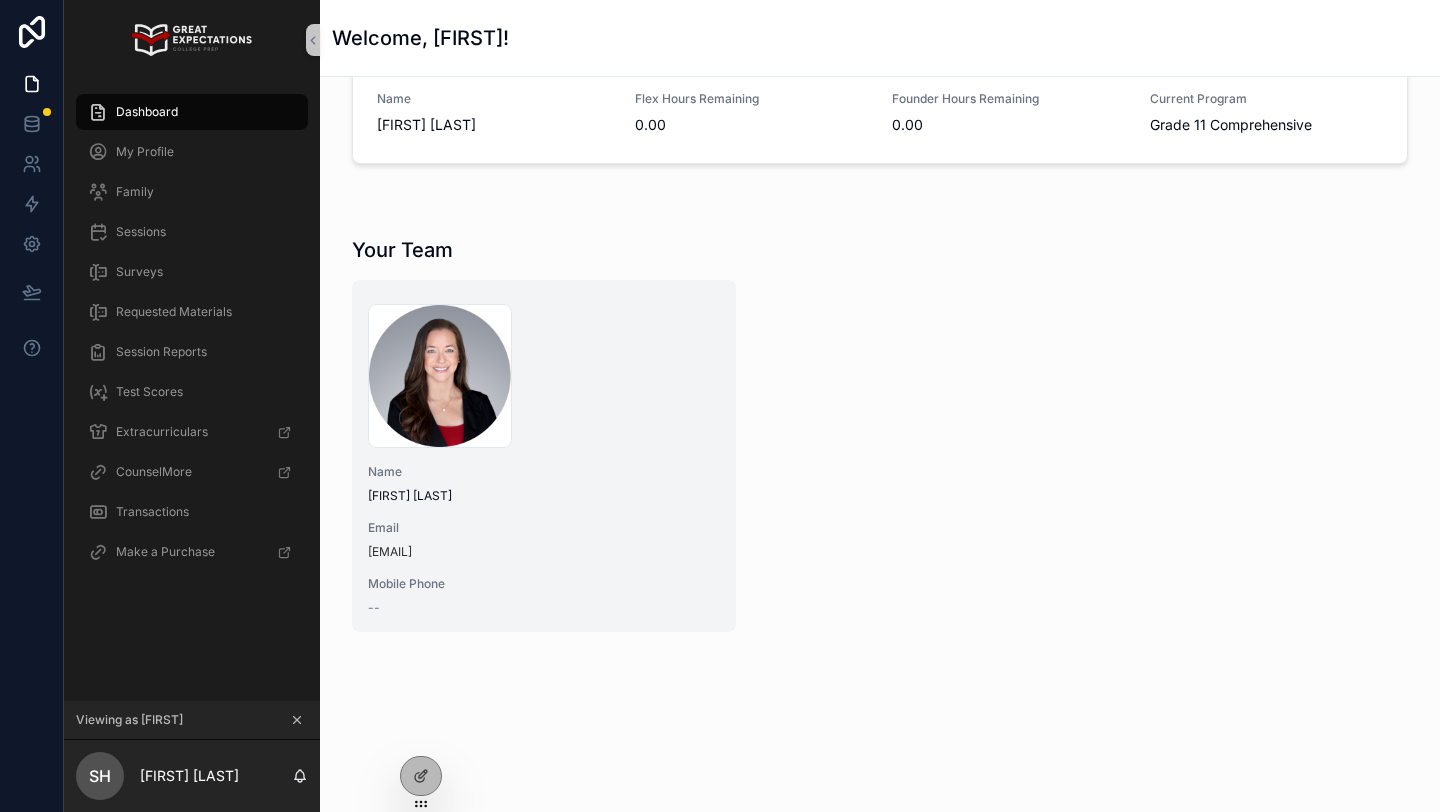 scroll, scrollTop: 0, scrollLeft: 0, axis: both 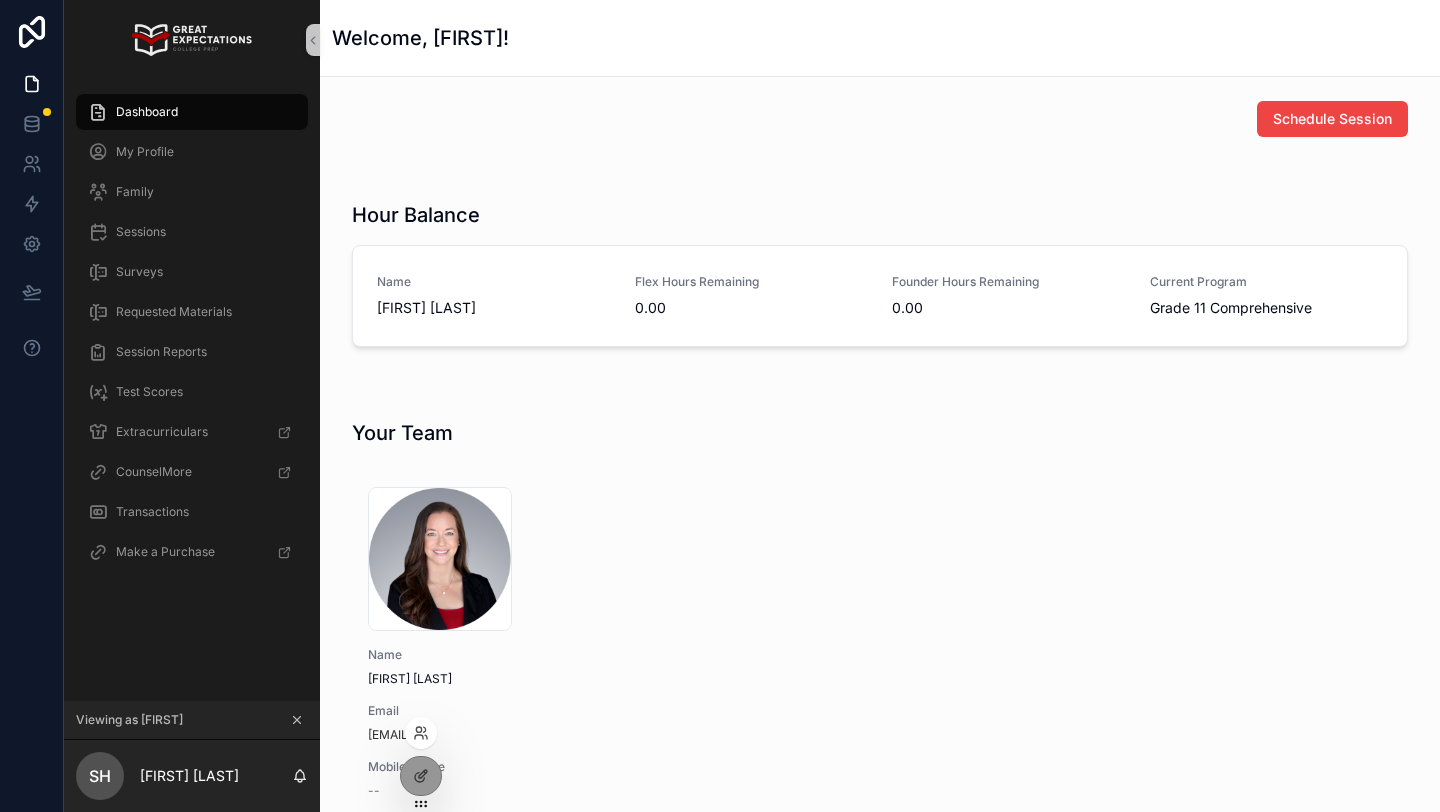 click at bounding box center (421, 733) 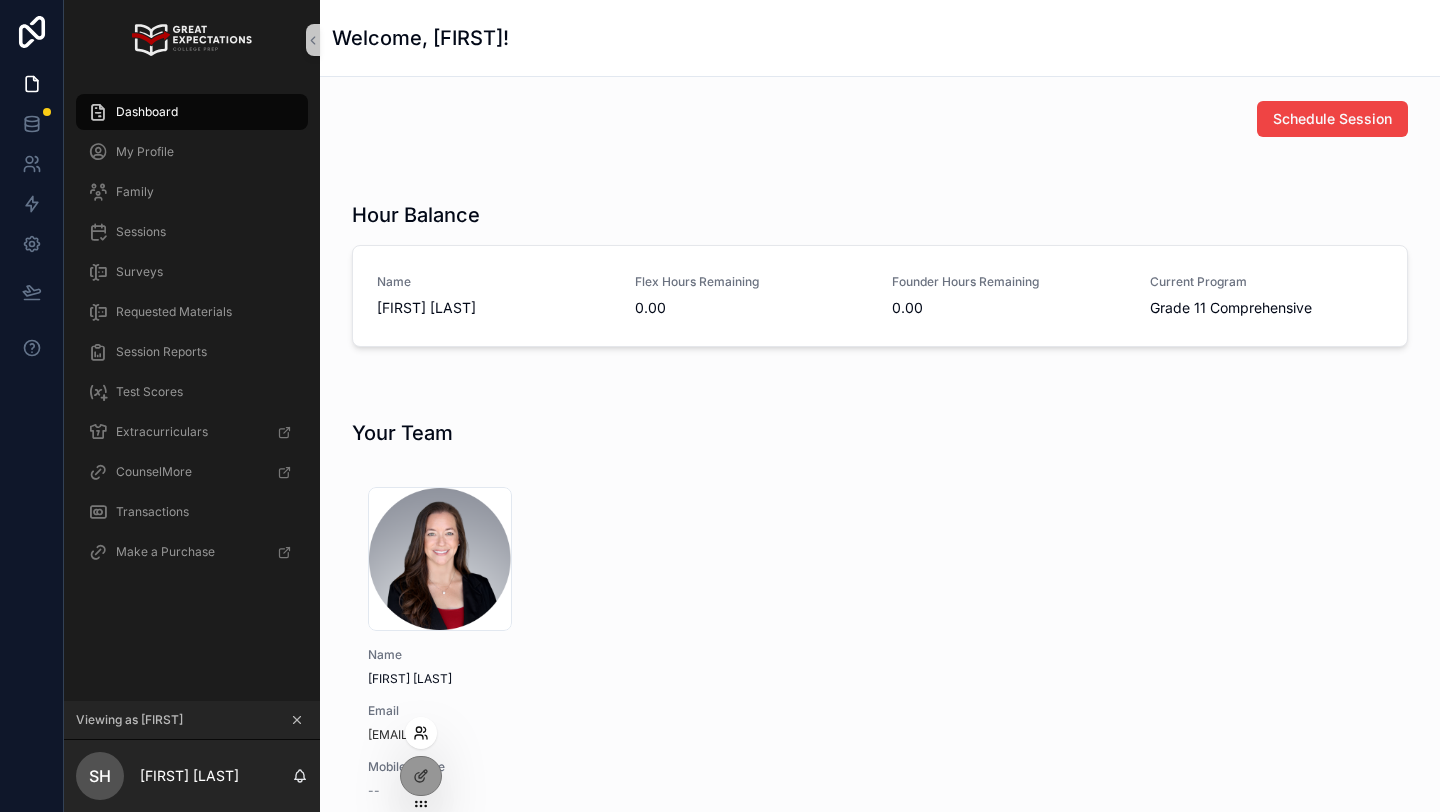 click 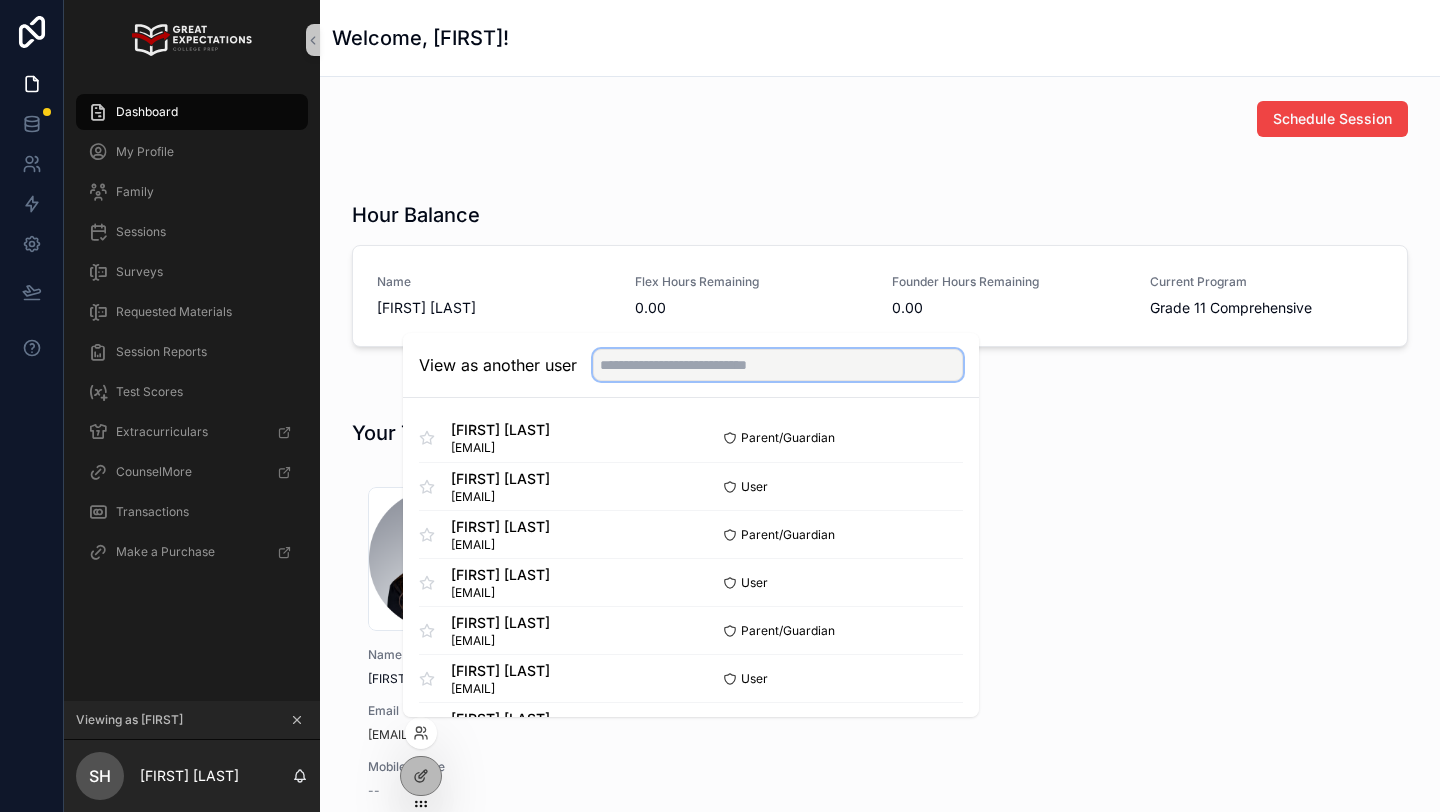 click at bounding box center [778, 365] 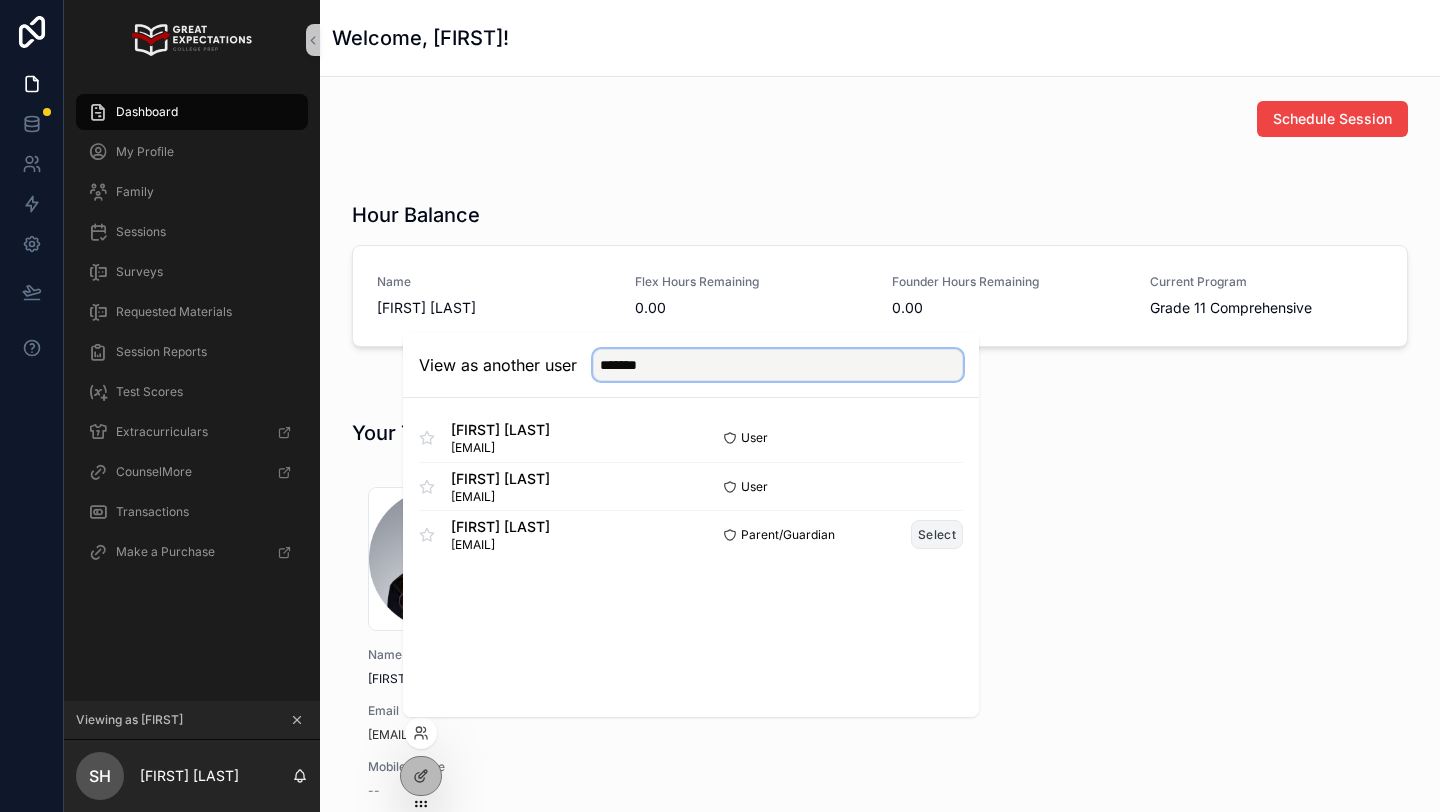 type on "*******" 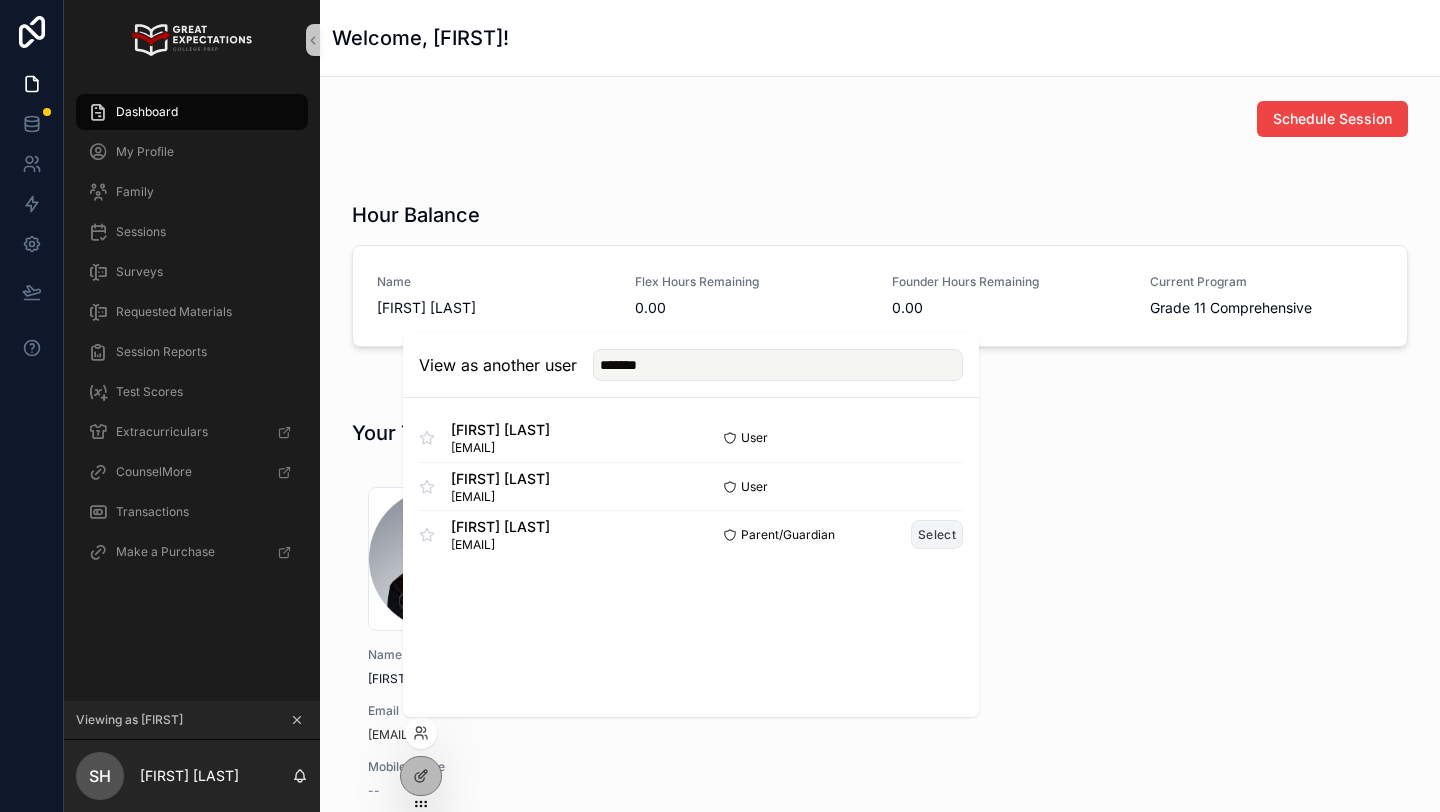 click on "Select" at bounding box center [937, 534] 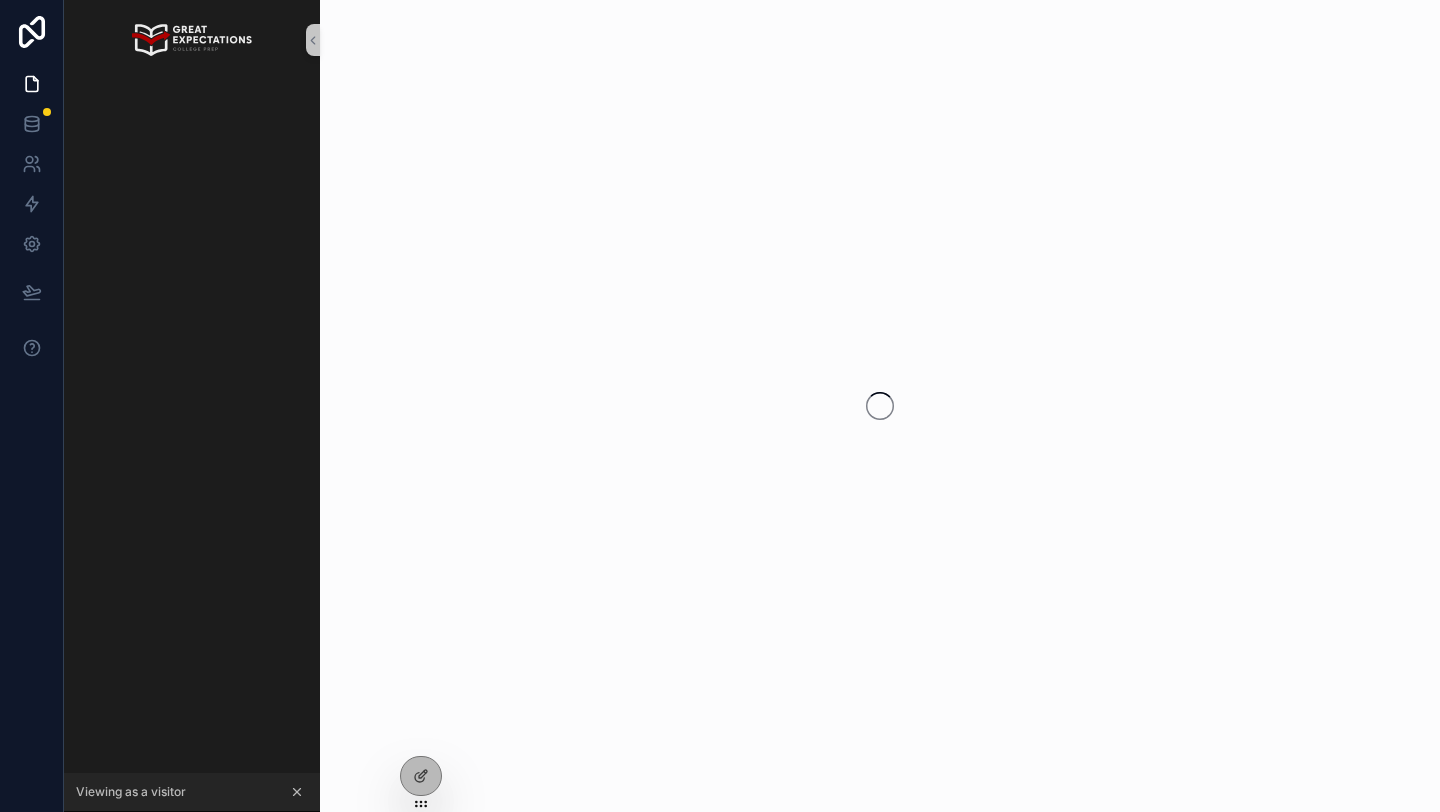 scroll, scrollTop: 0, scrollLeft: 0, axis: both 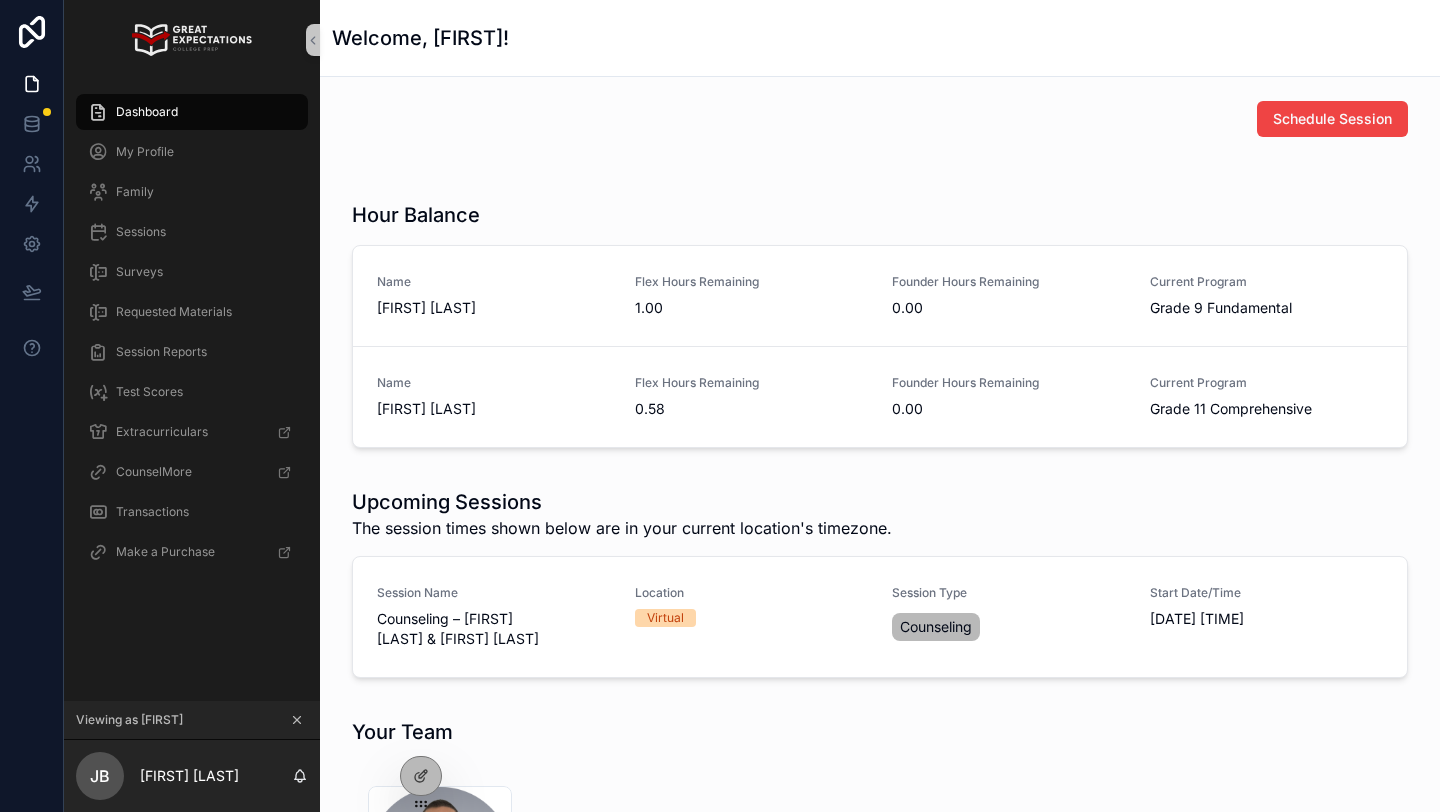 click 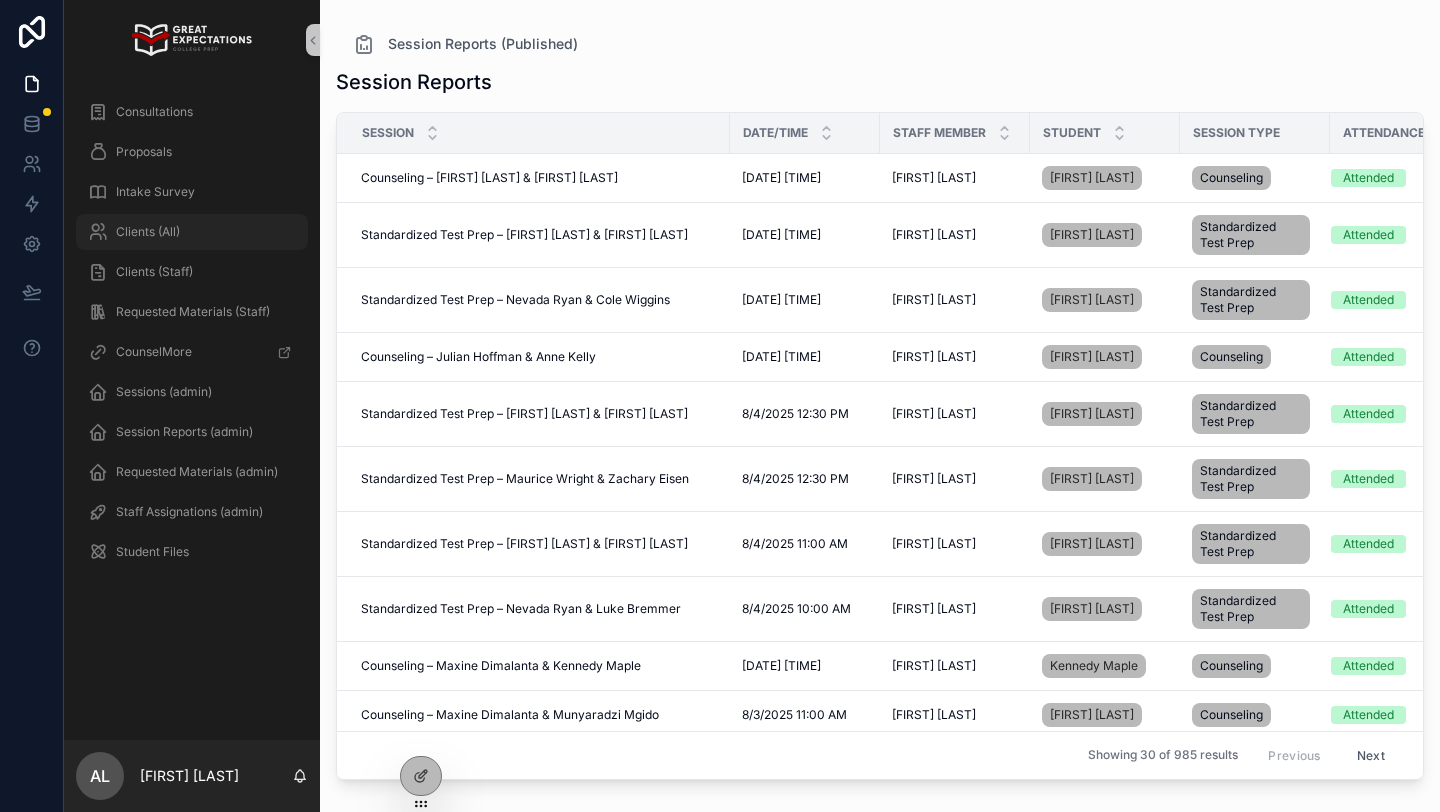 click on "Clients (All)" at bounding box center (192, 232) 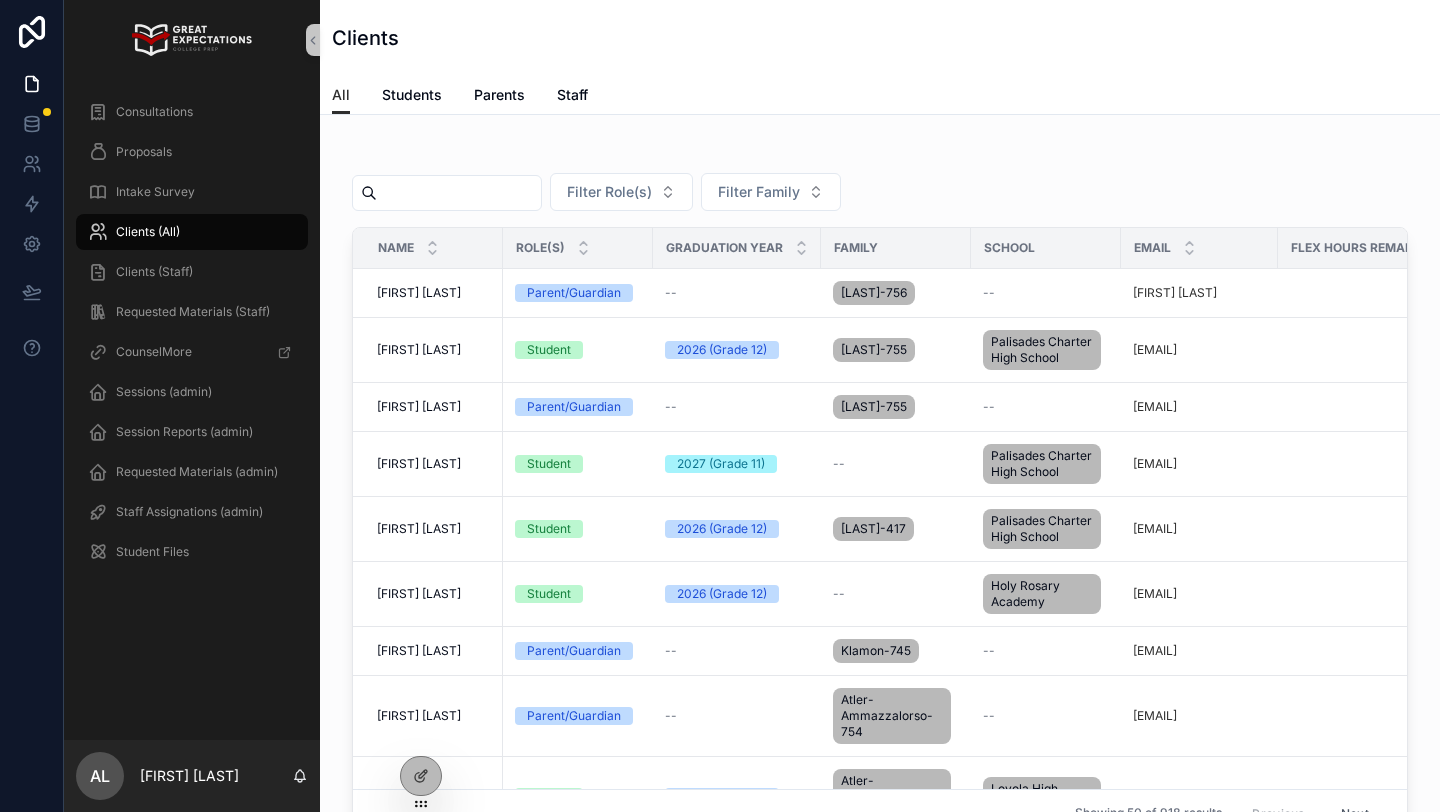 click at bounding box center [459, 193] 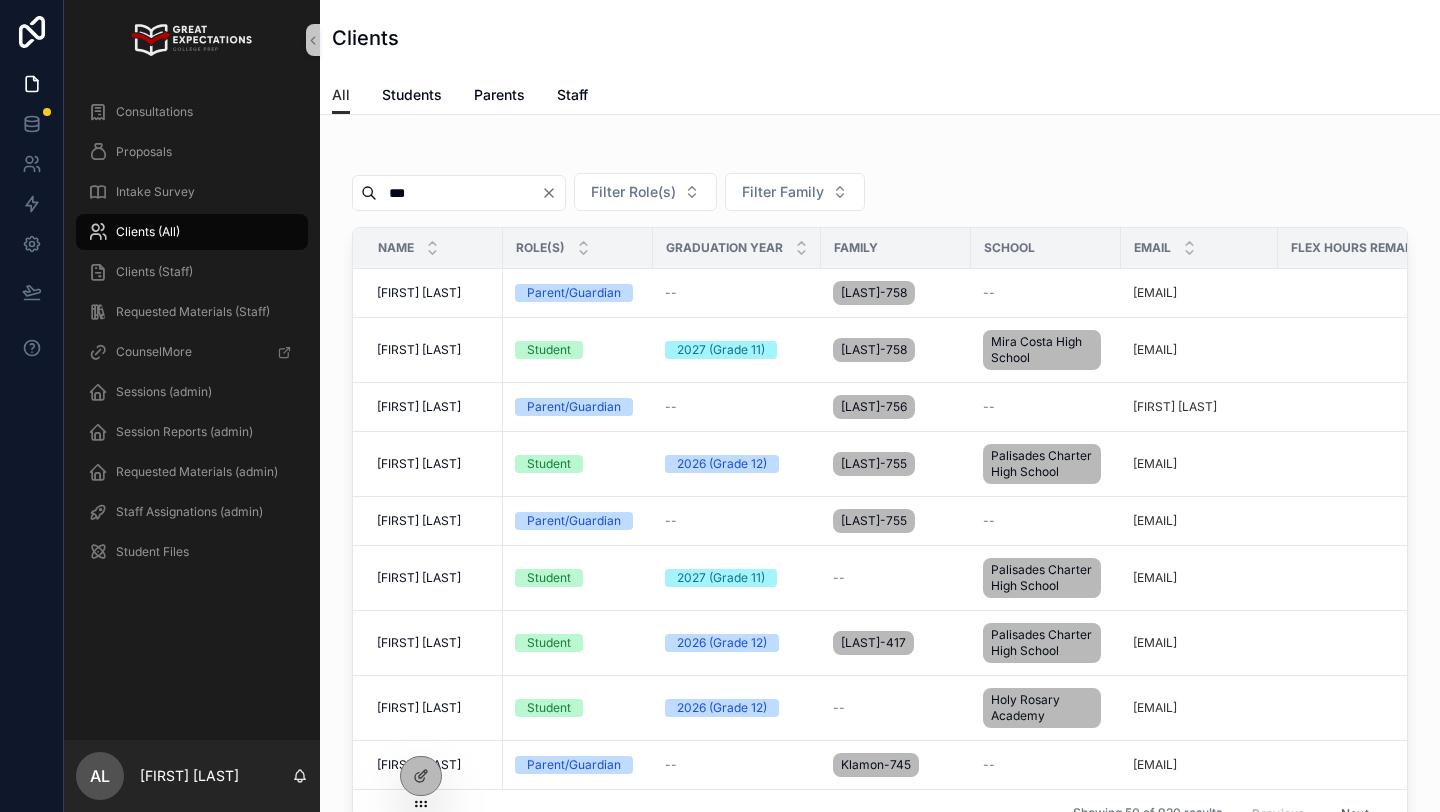 type on "****" 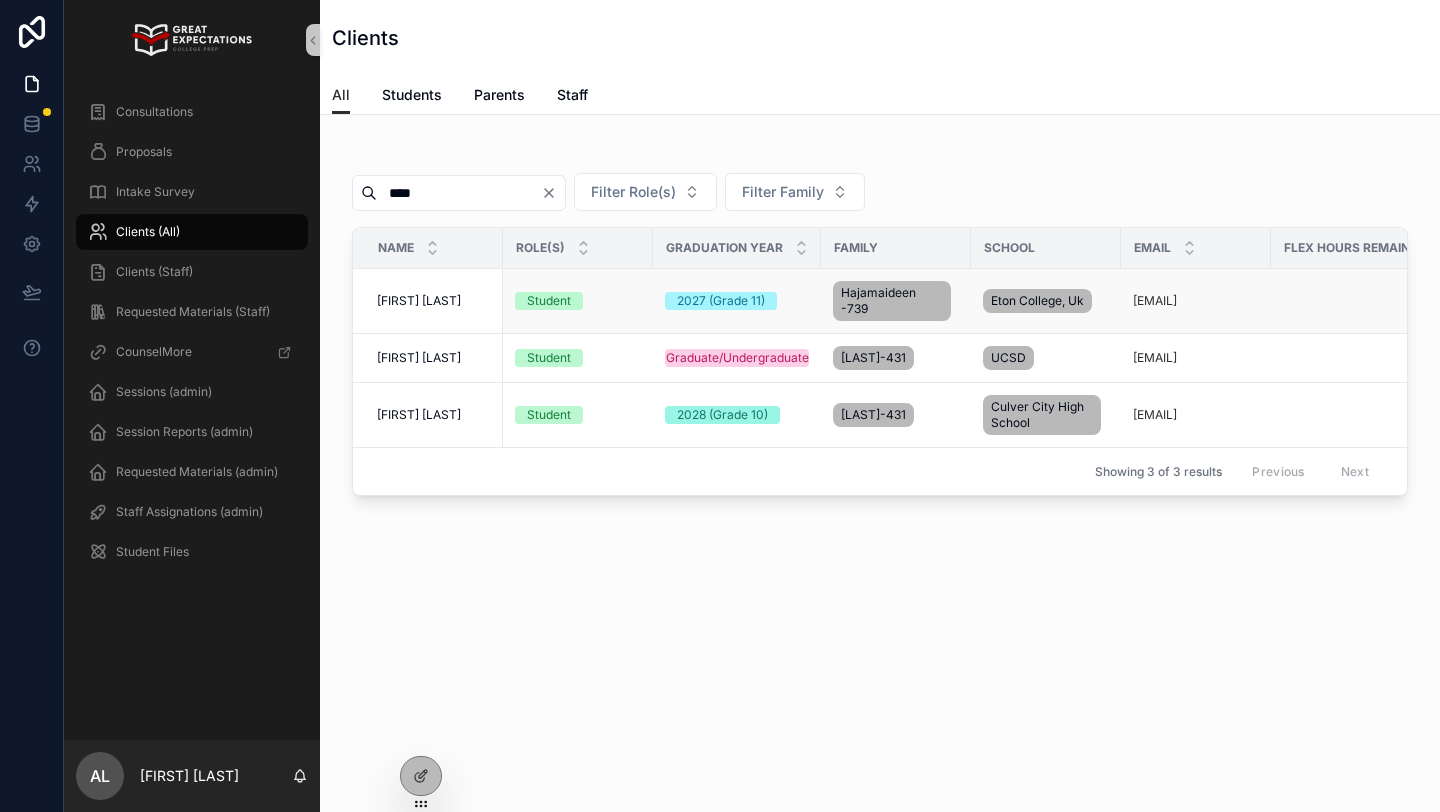 click on "[FIRST] [LAST]" at bounding box center [419, 301] 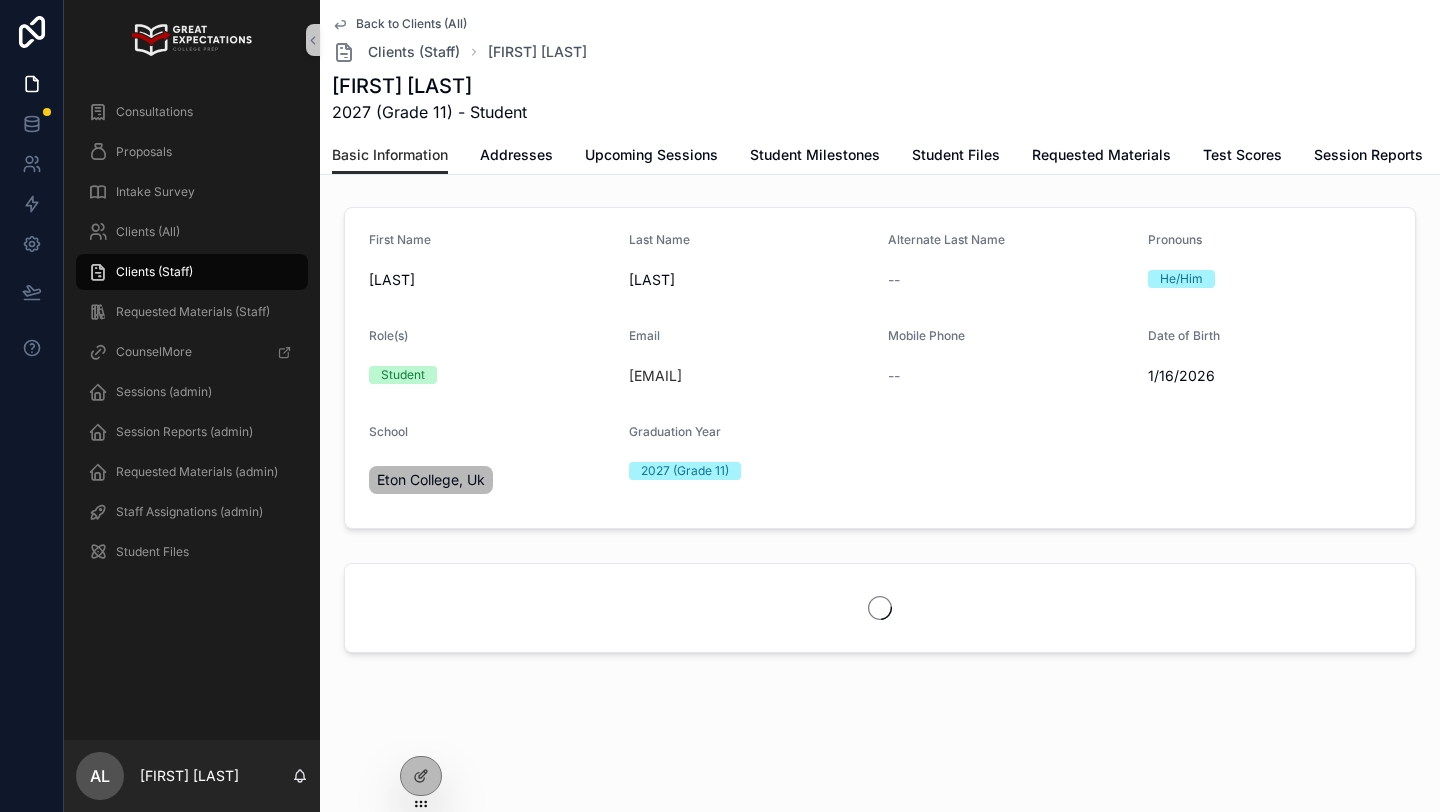 click on "[FIRST] [LAST]" at bounding box center (429, 86) 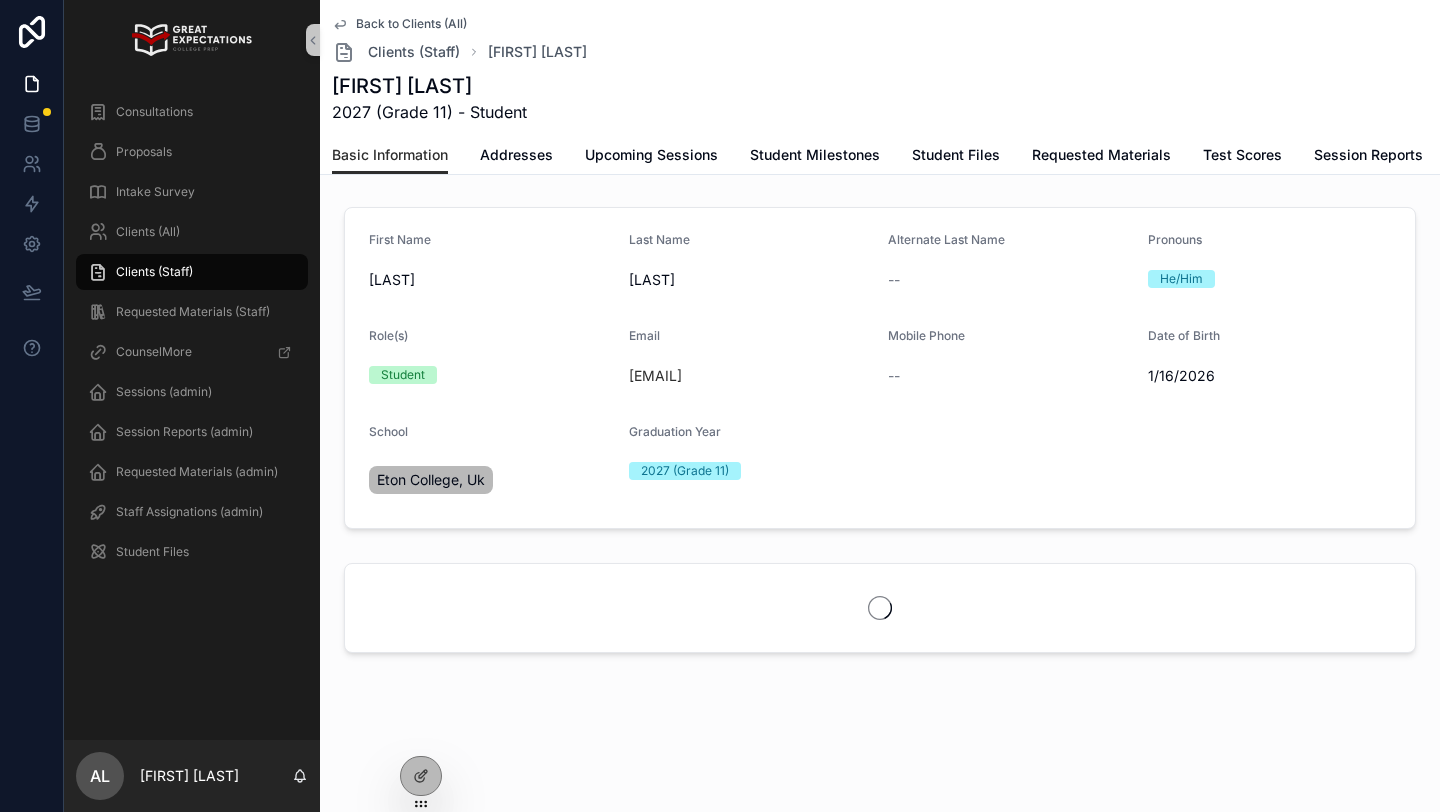 click on "[FIRST] [LAST]" at bounding box center [429, 86] 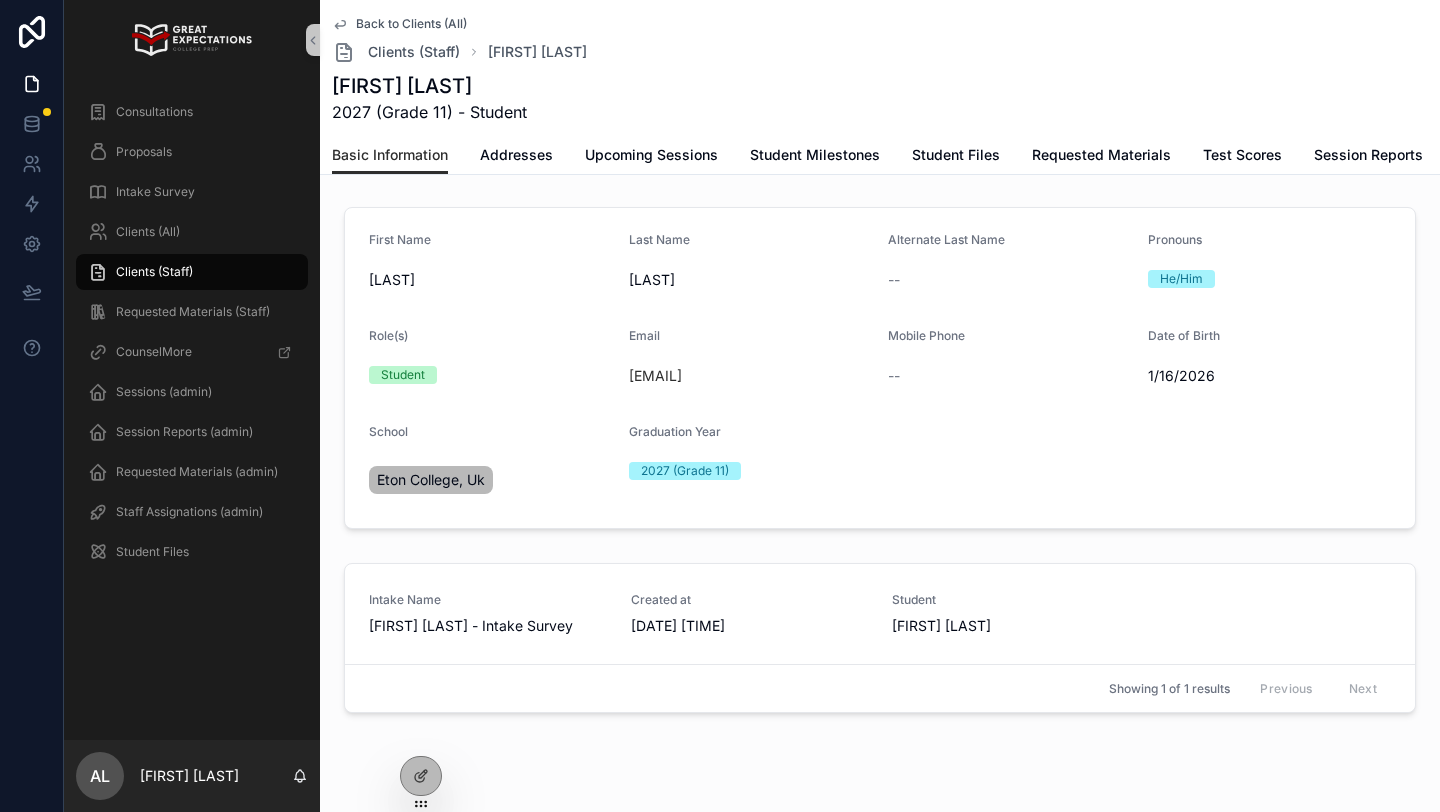 copy on "[LAST]" 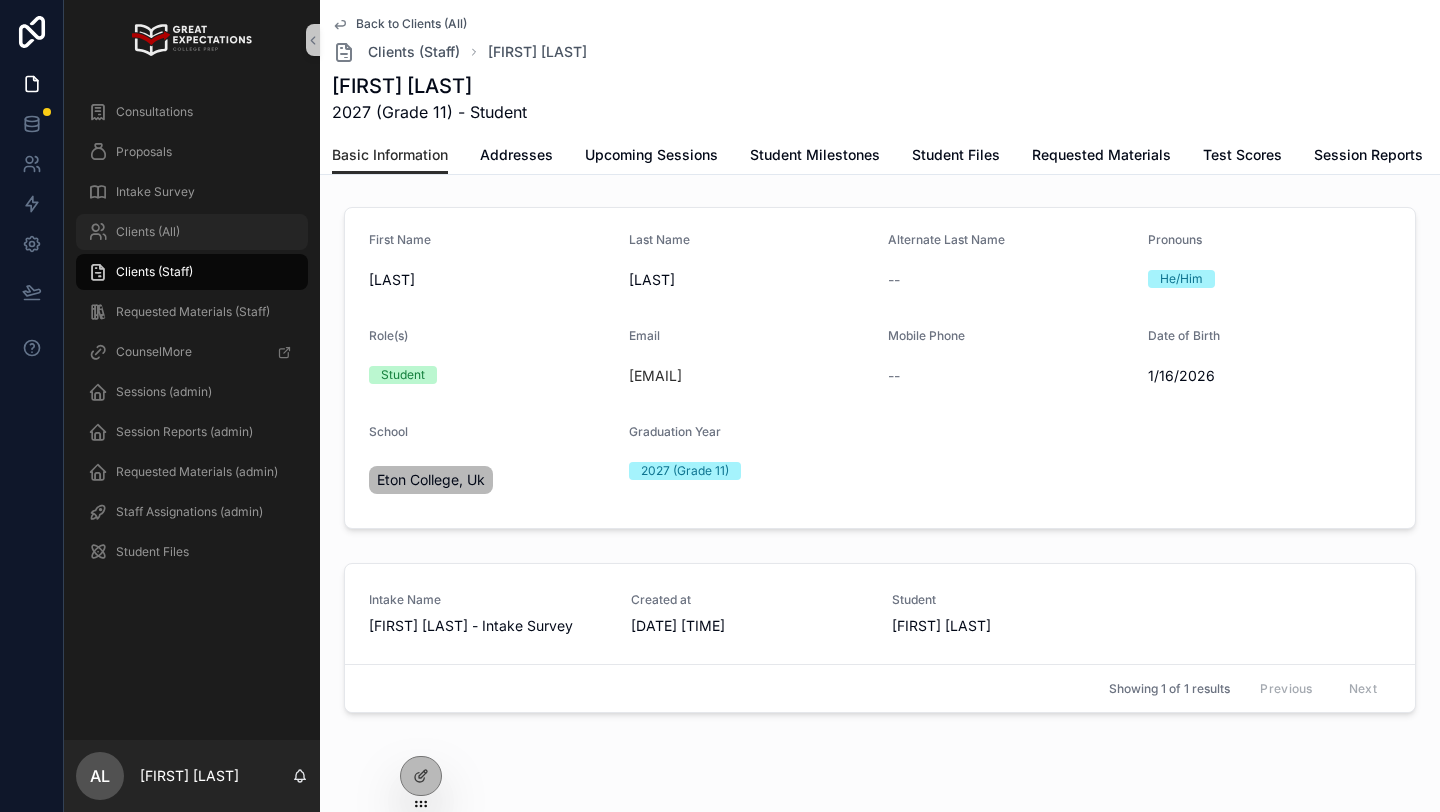 click on "Clients (All)" at bounding box center (148, 232) 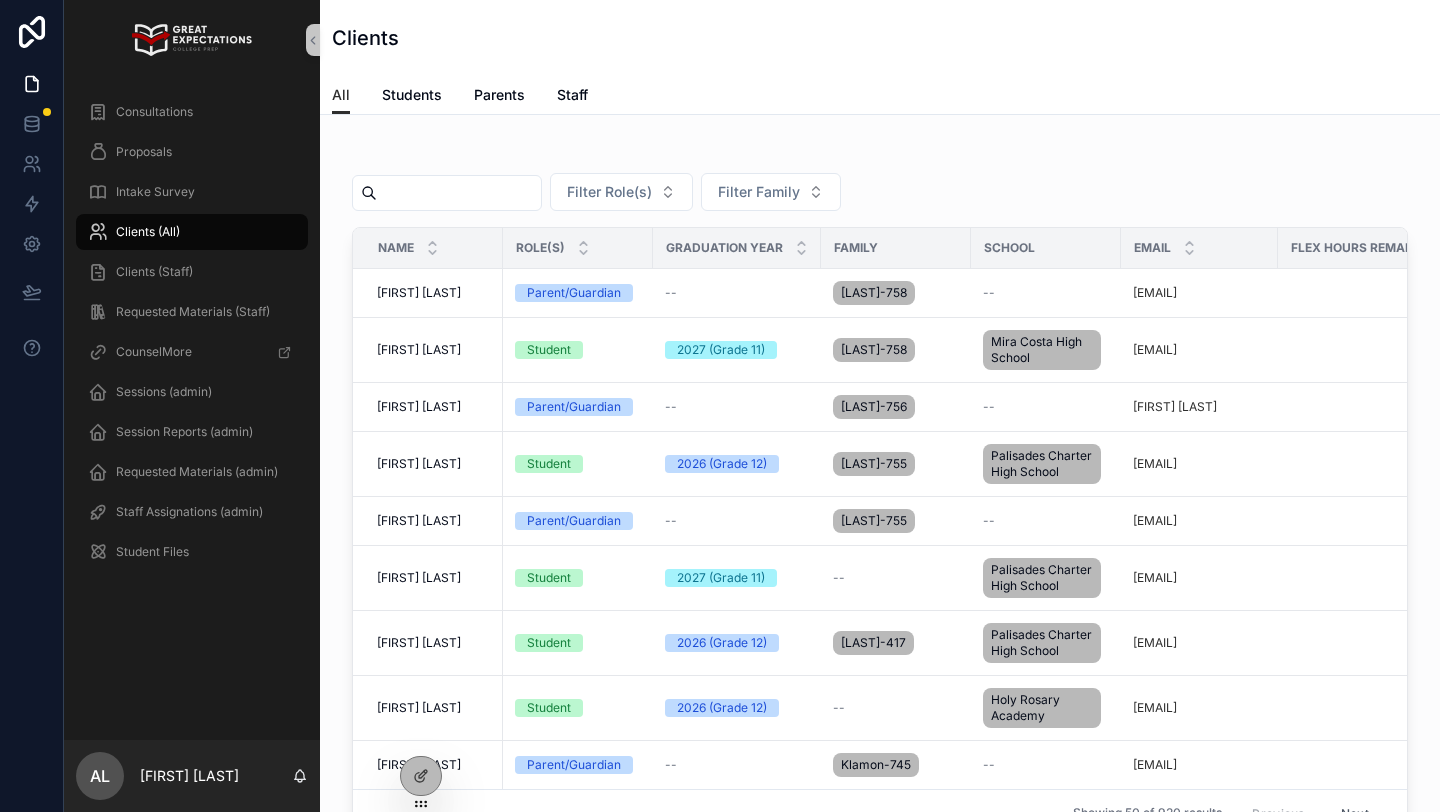 click at bounding box center [459, 193] 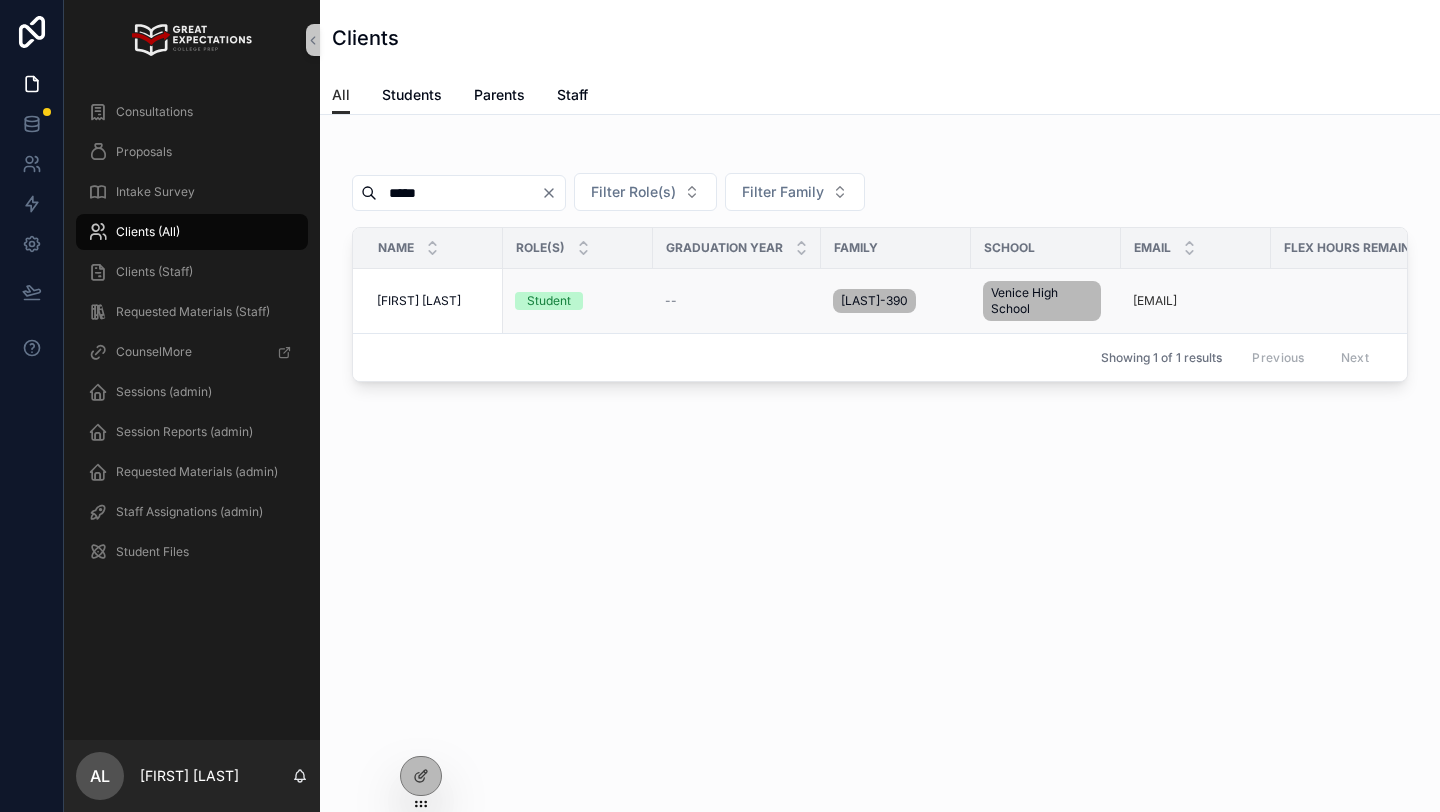 type on "*****" 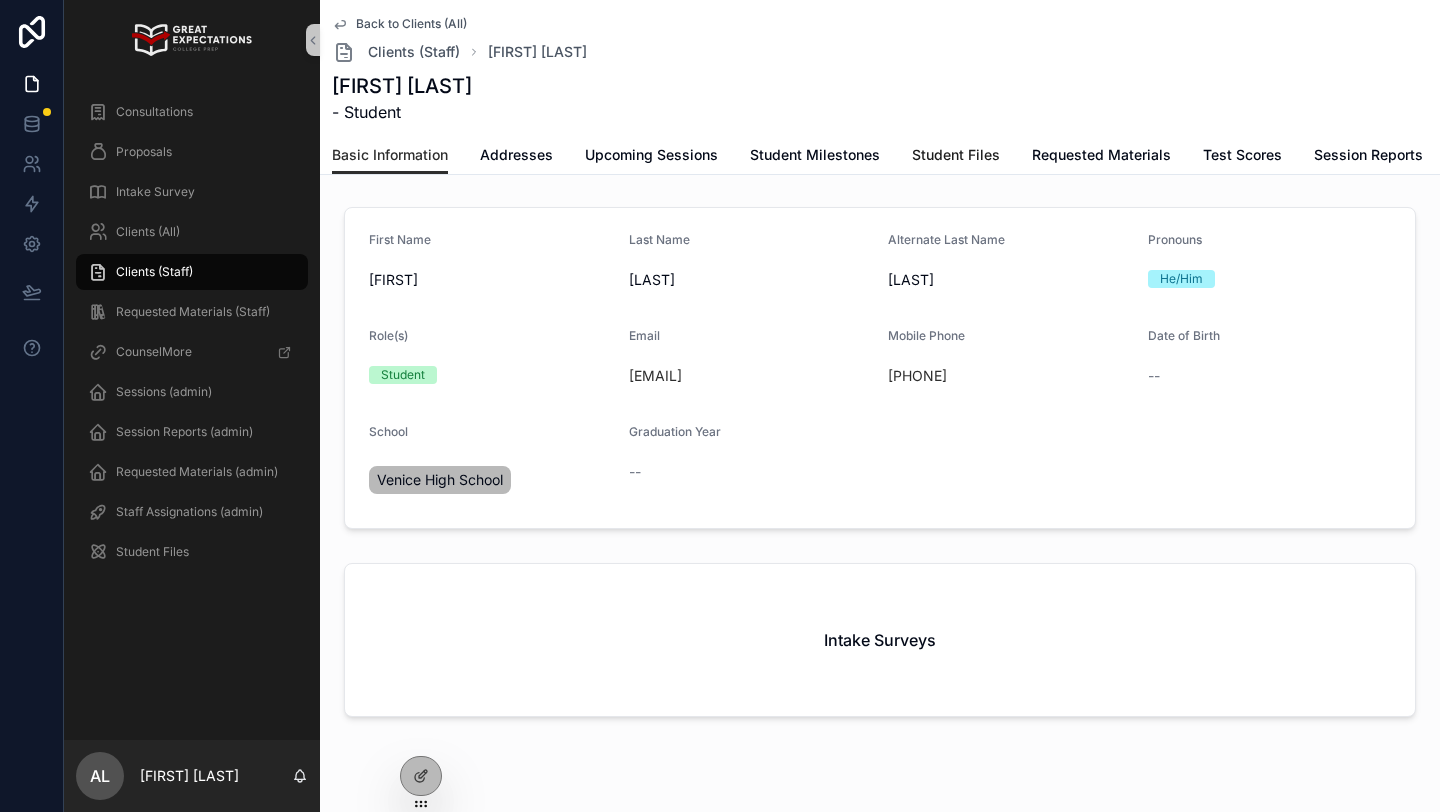 click on "Student Files" at bounding box center (956, 155) 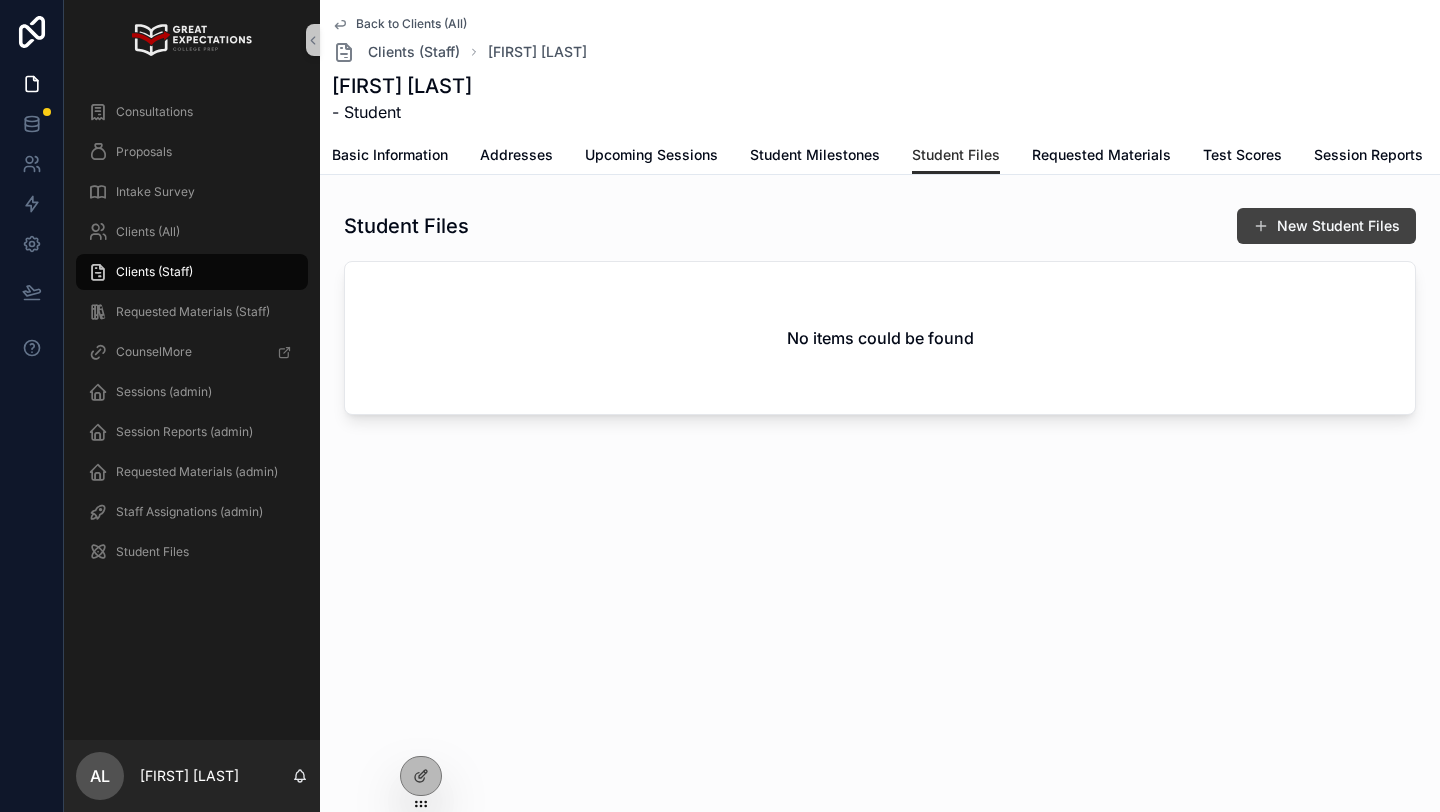 click on "New Student Files" at bounding box center [1326, 226] 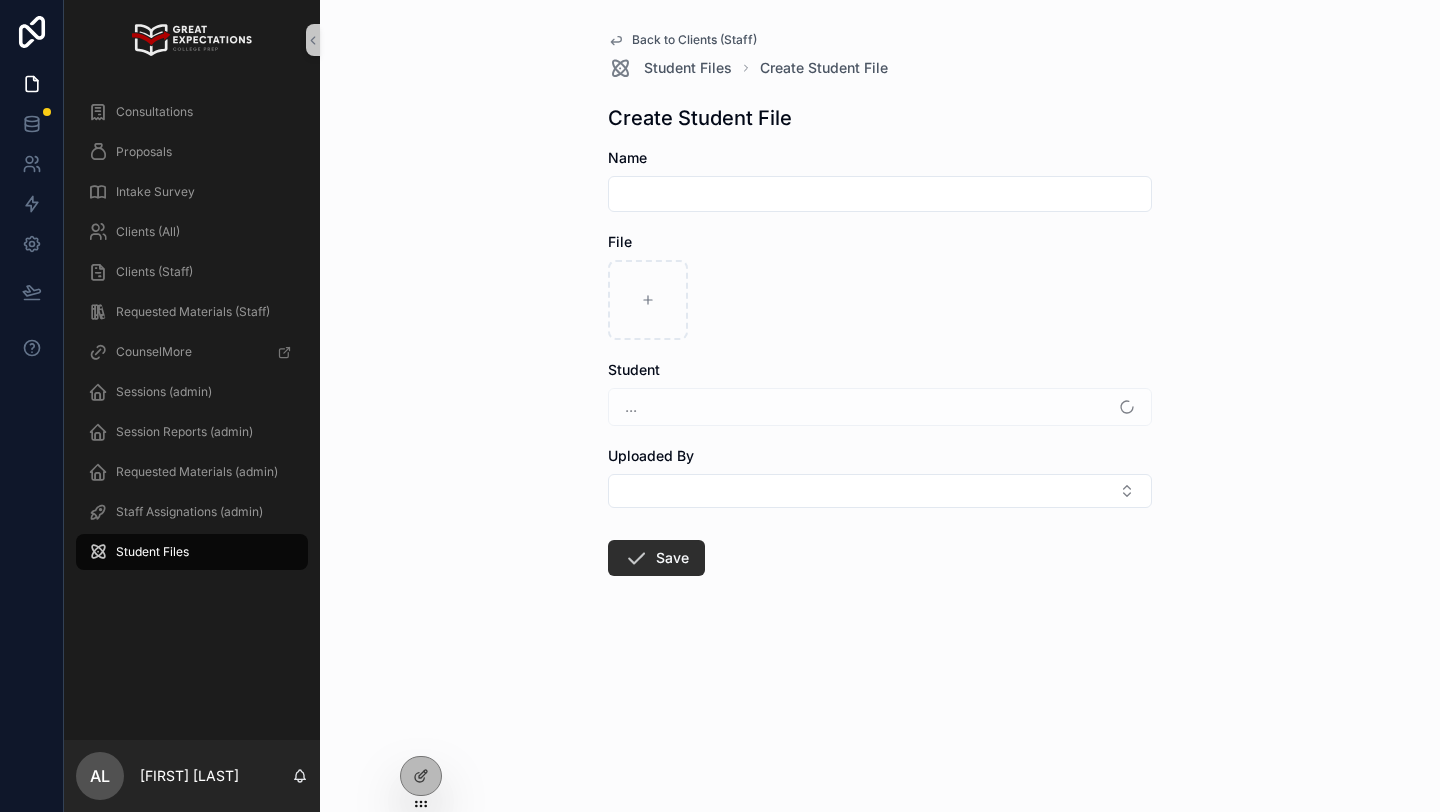 click at bounding box center (880, 194) 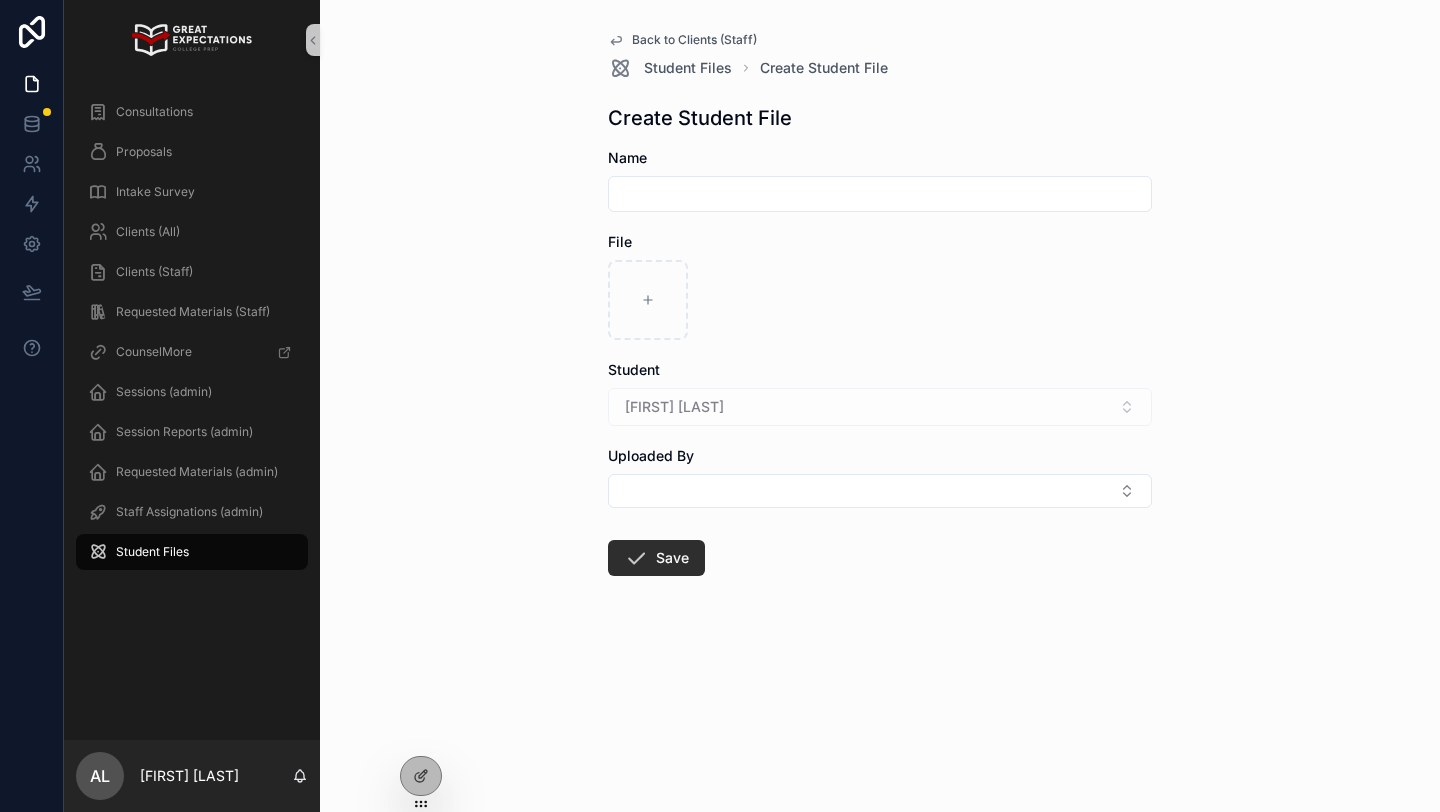 paste on "**********" 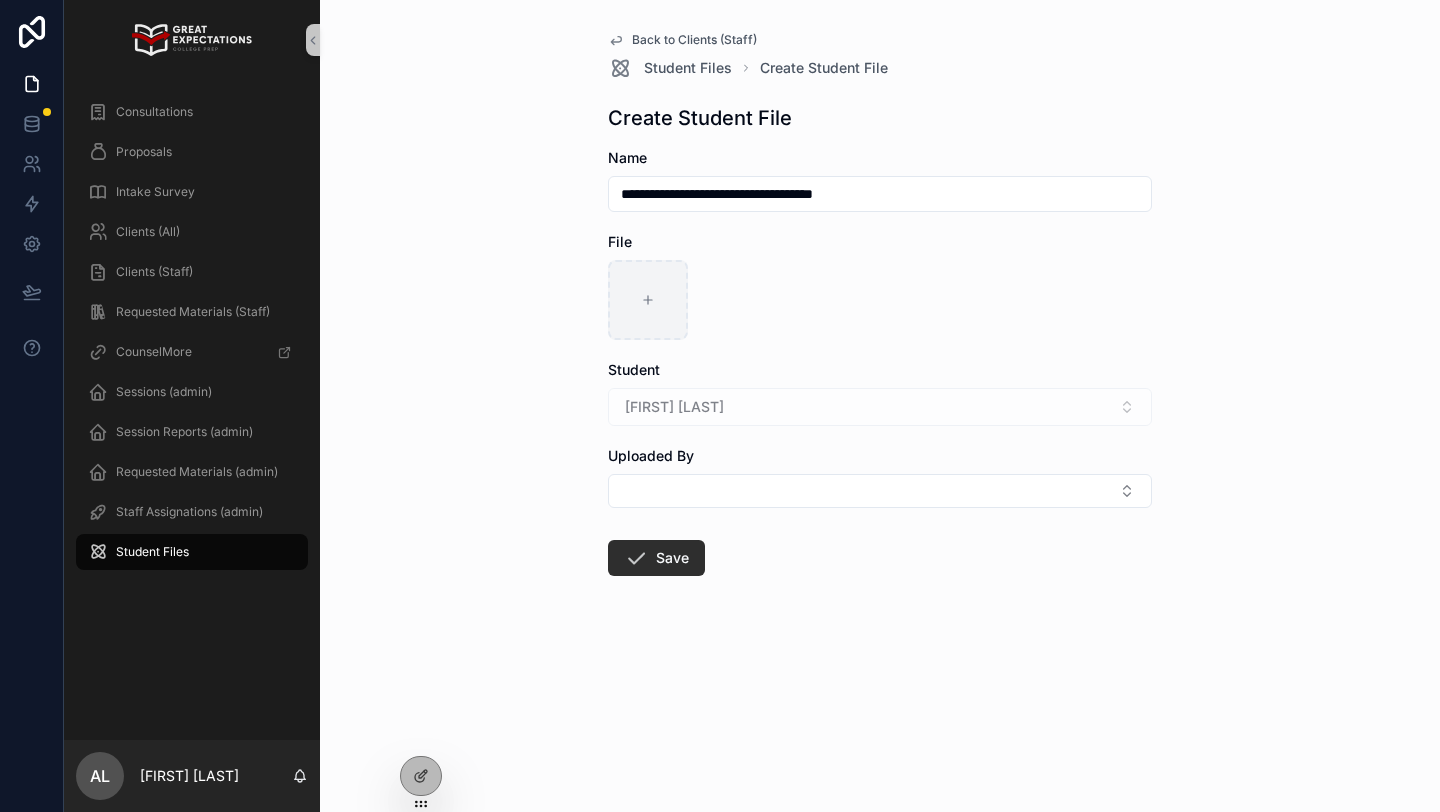 type on "**********" 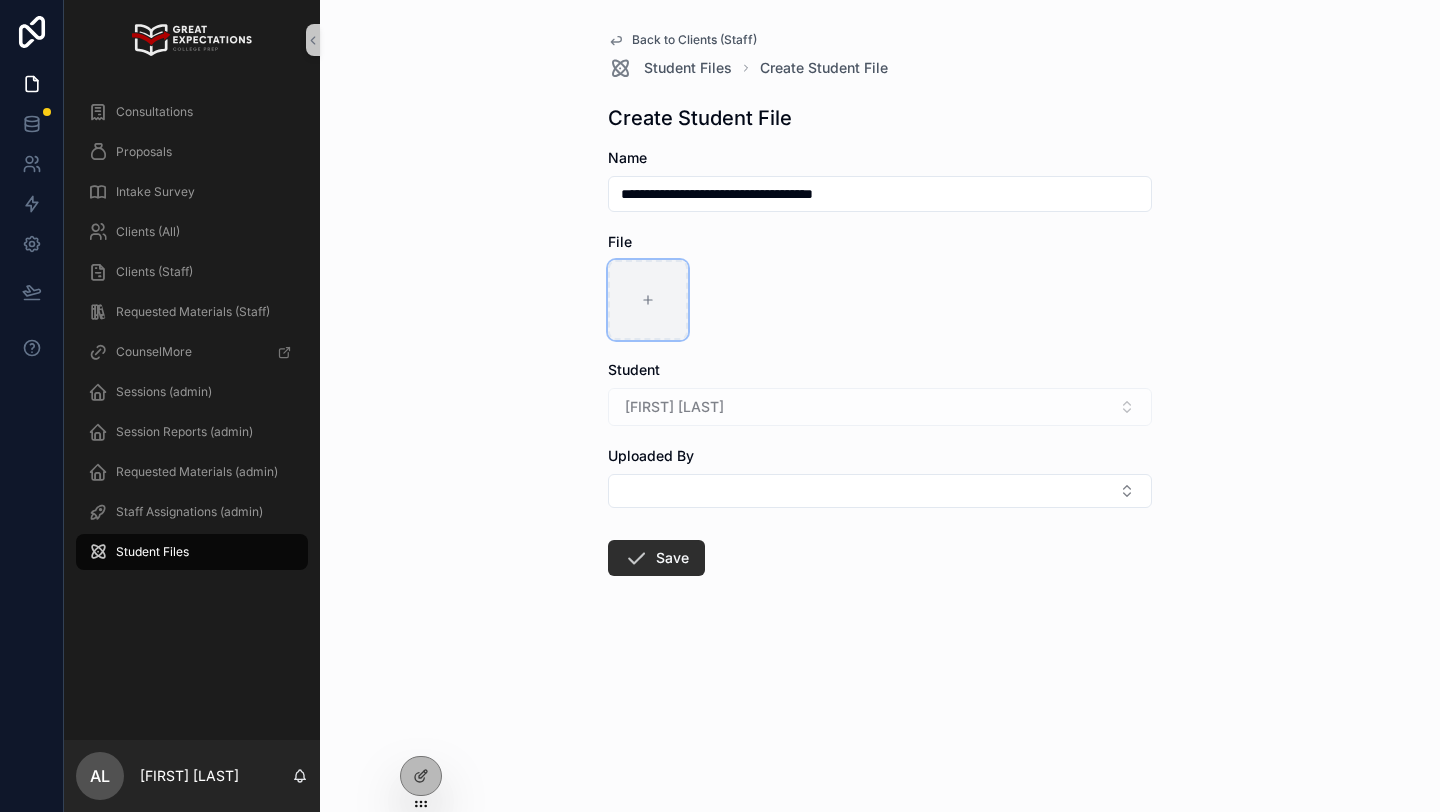 click at bounding box center [648, 300] 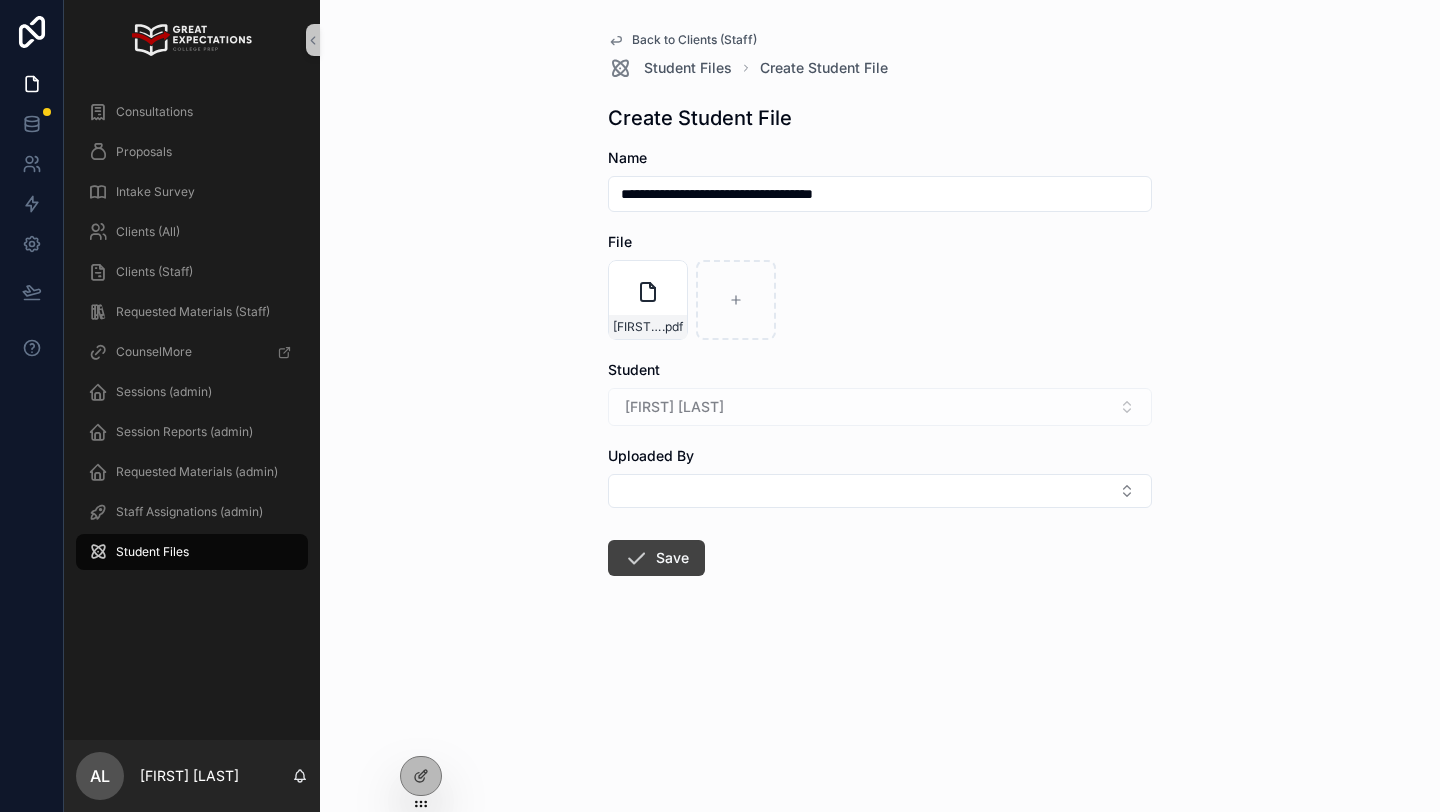 click on "Save" at bounding box center (656, 558) 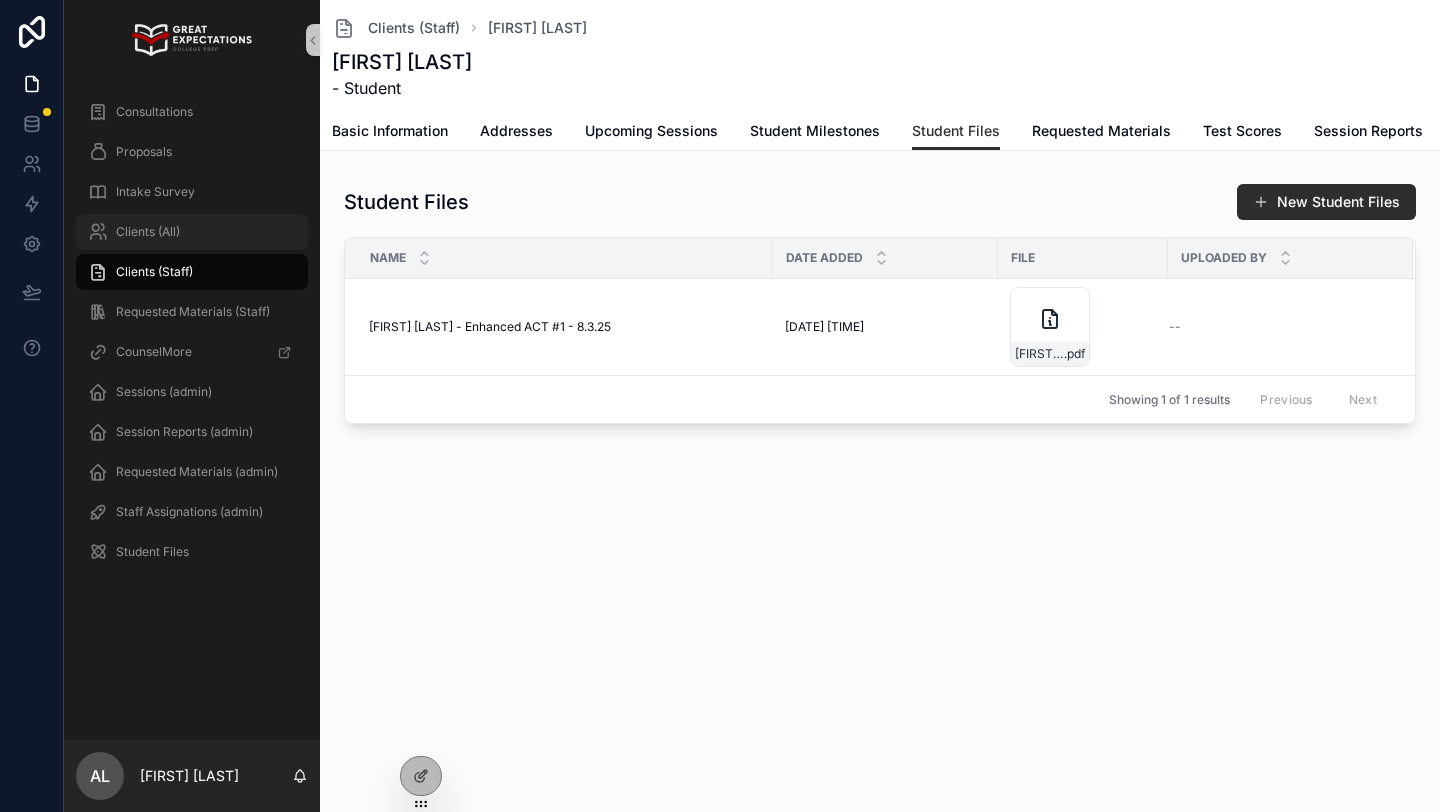 click on "Clients (All)" at bounding box center [192, 232] 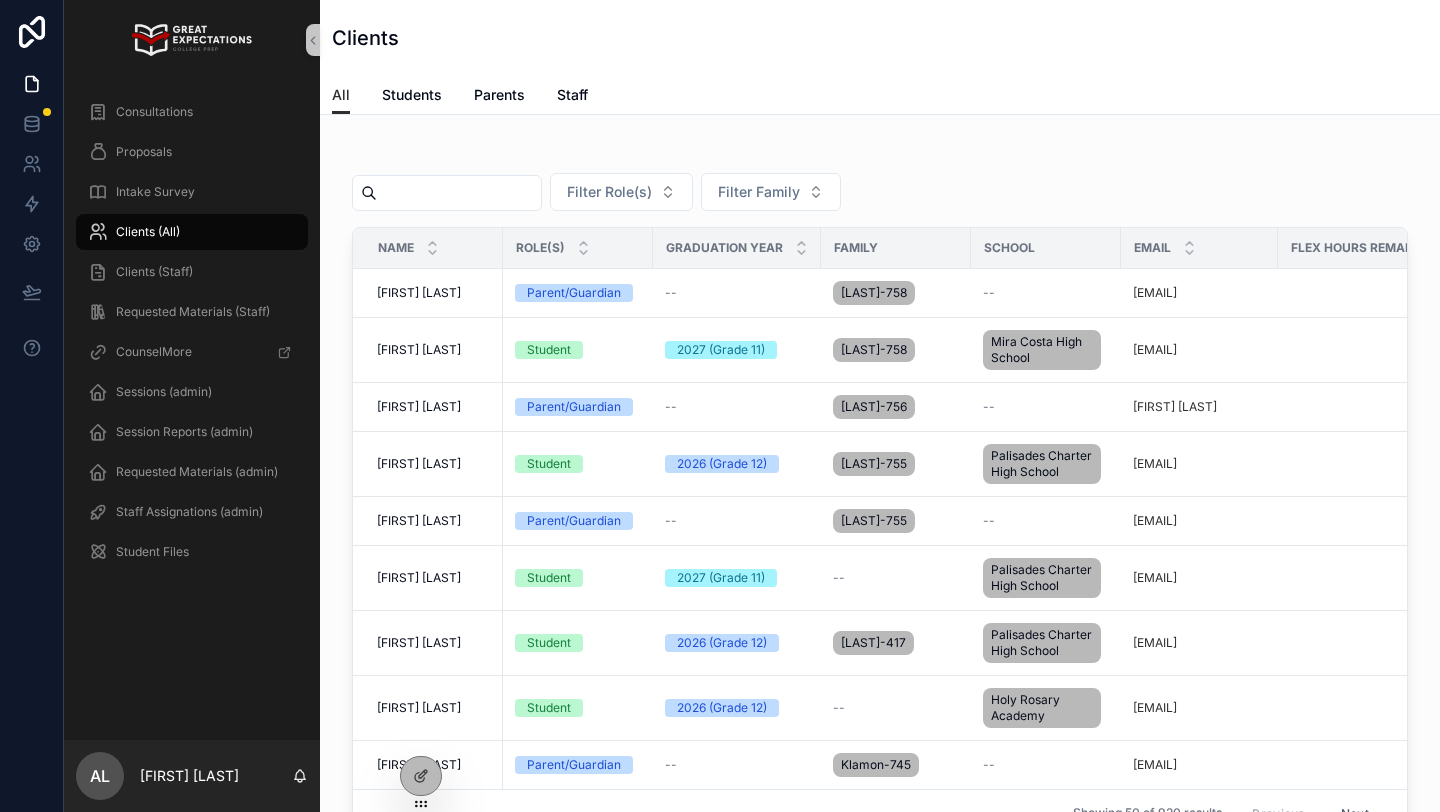 click at bounding box center (459, 193) 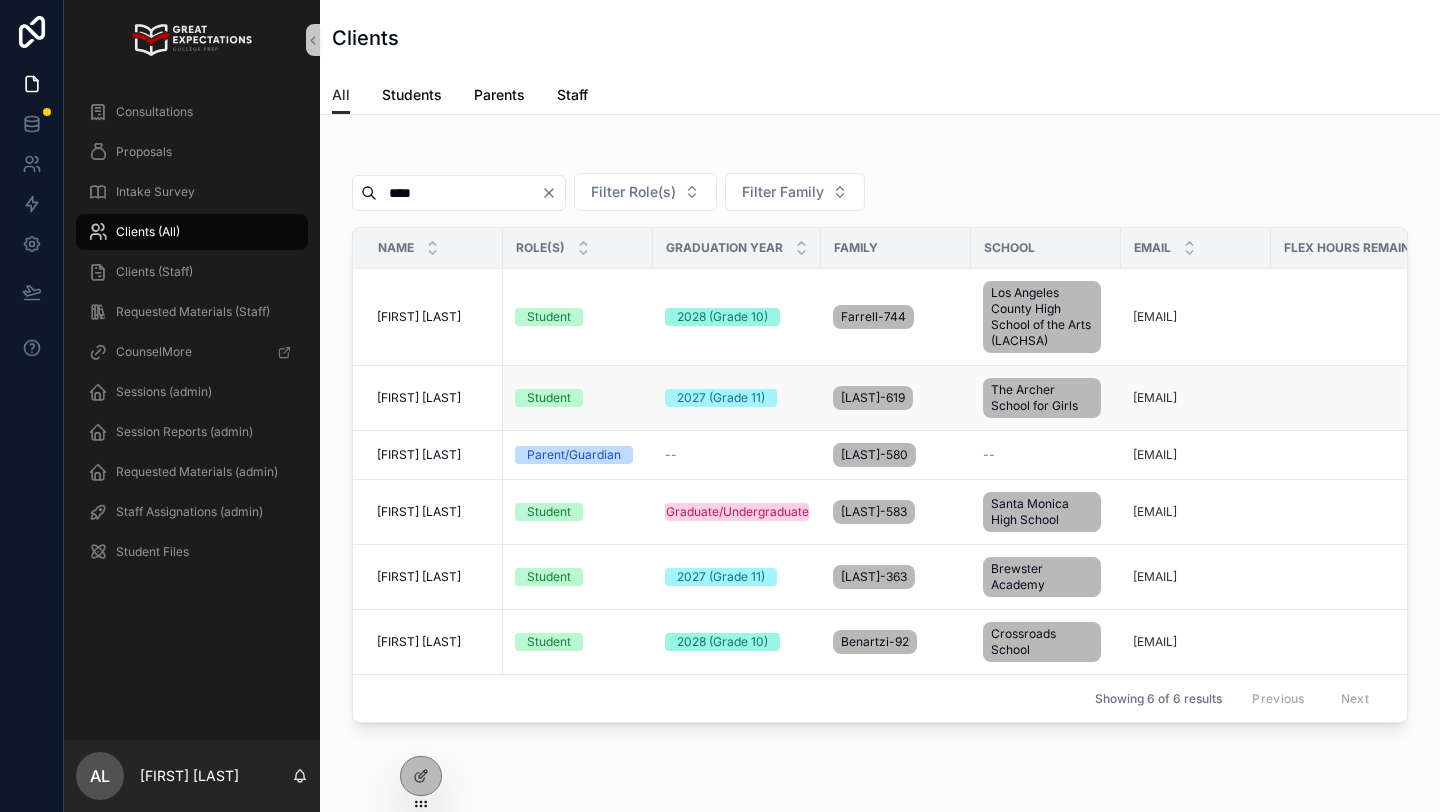 type on "****" 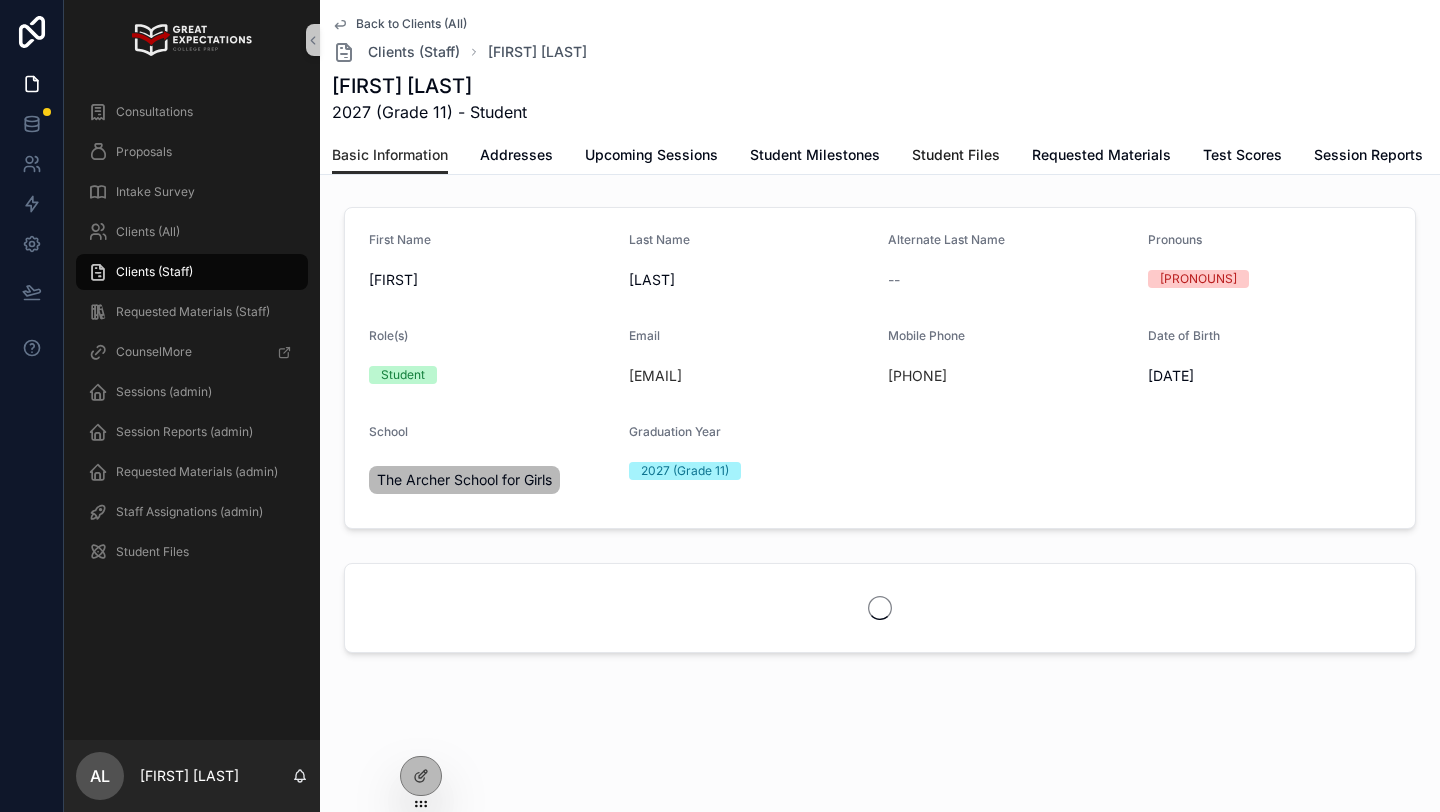 click on "Student Files" at bounding box center (956, 155) 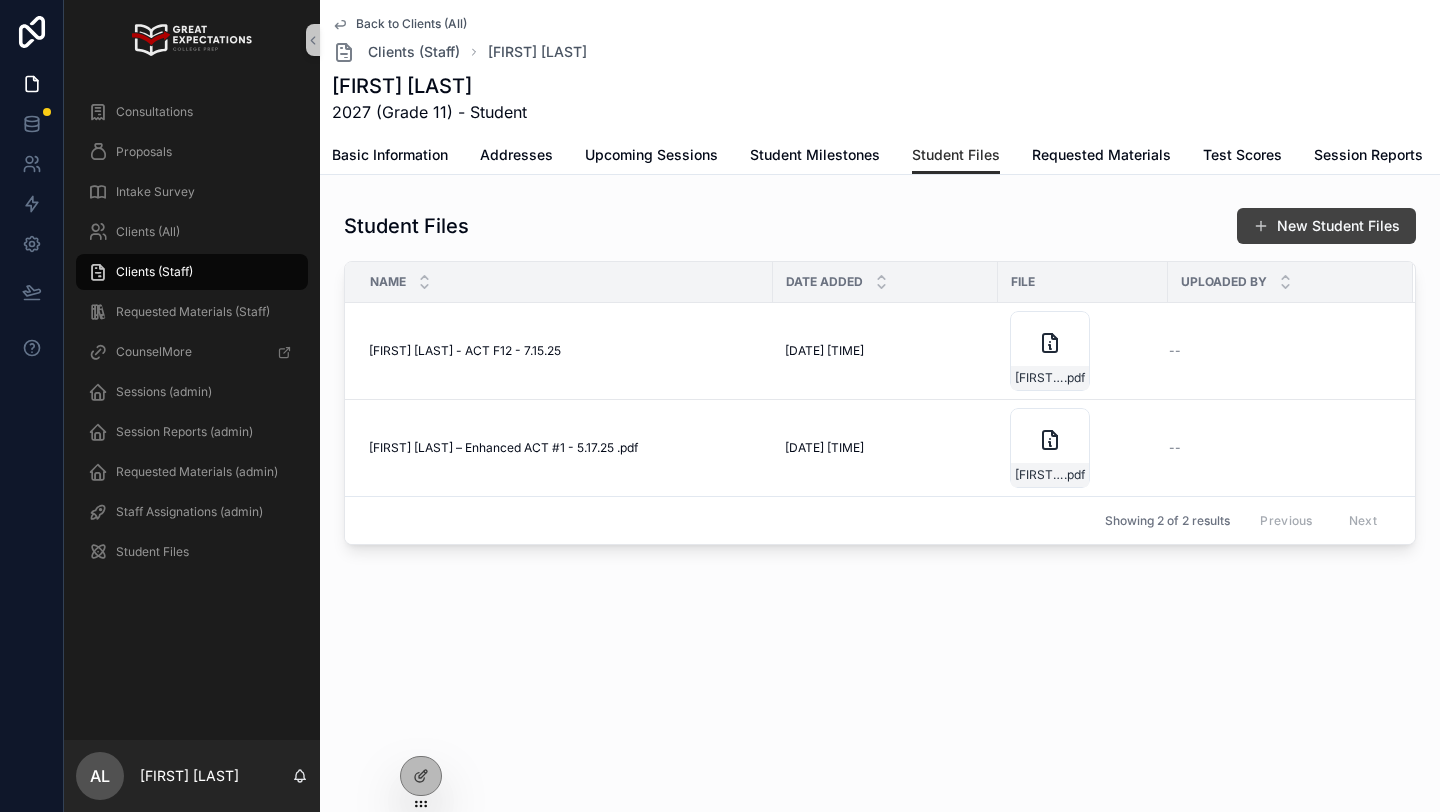 click on "New Student Files" at bounding box center (1326, 226) 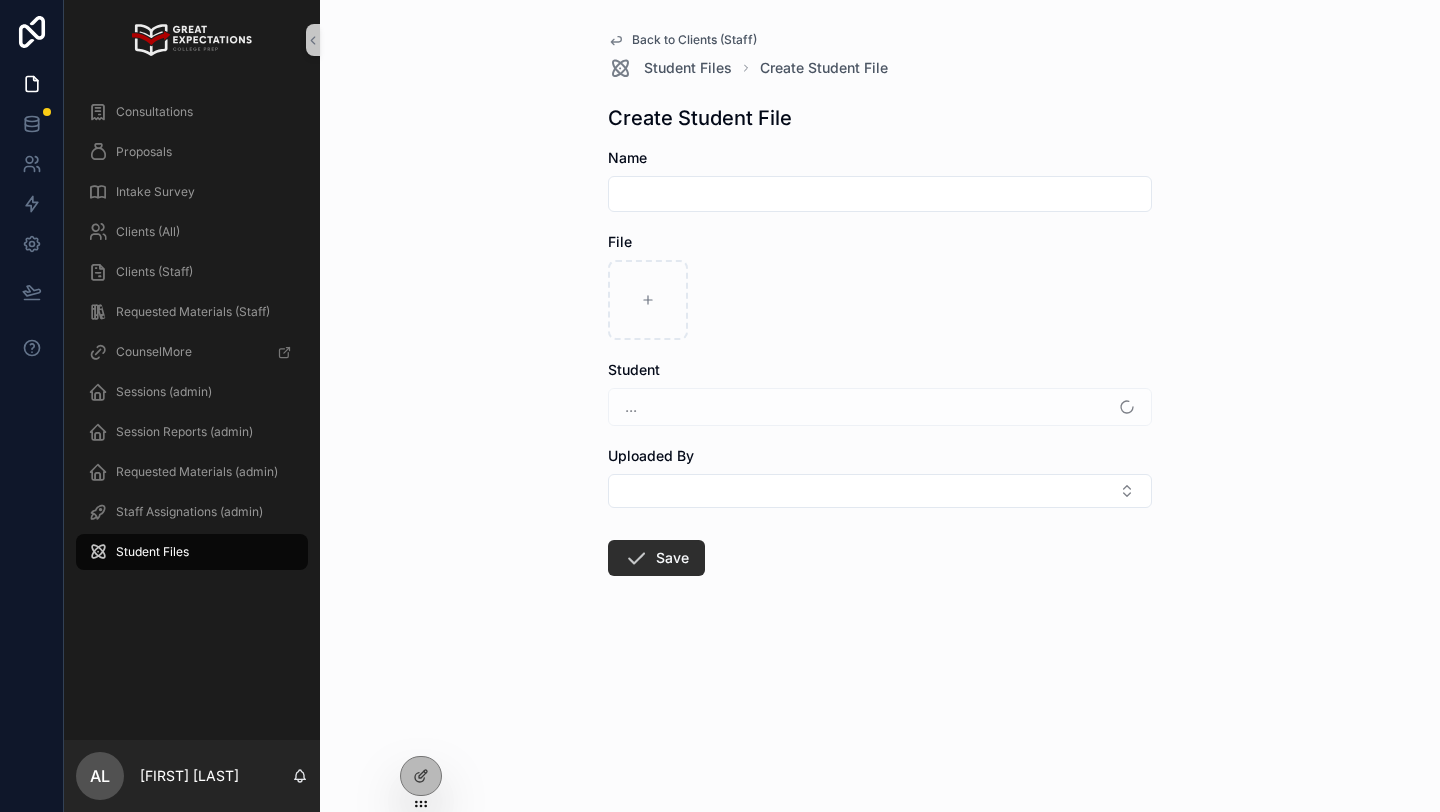 click at bounding box center [880, 194] 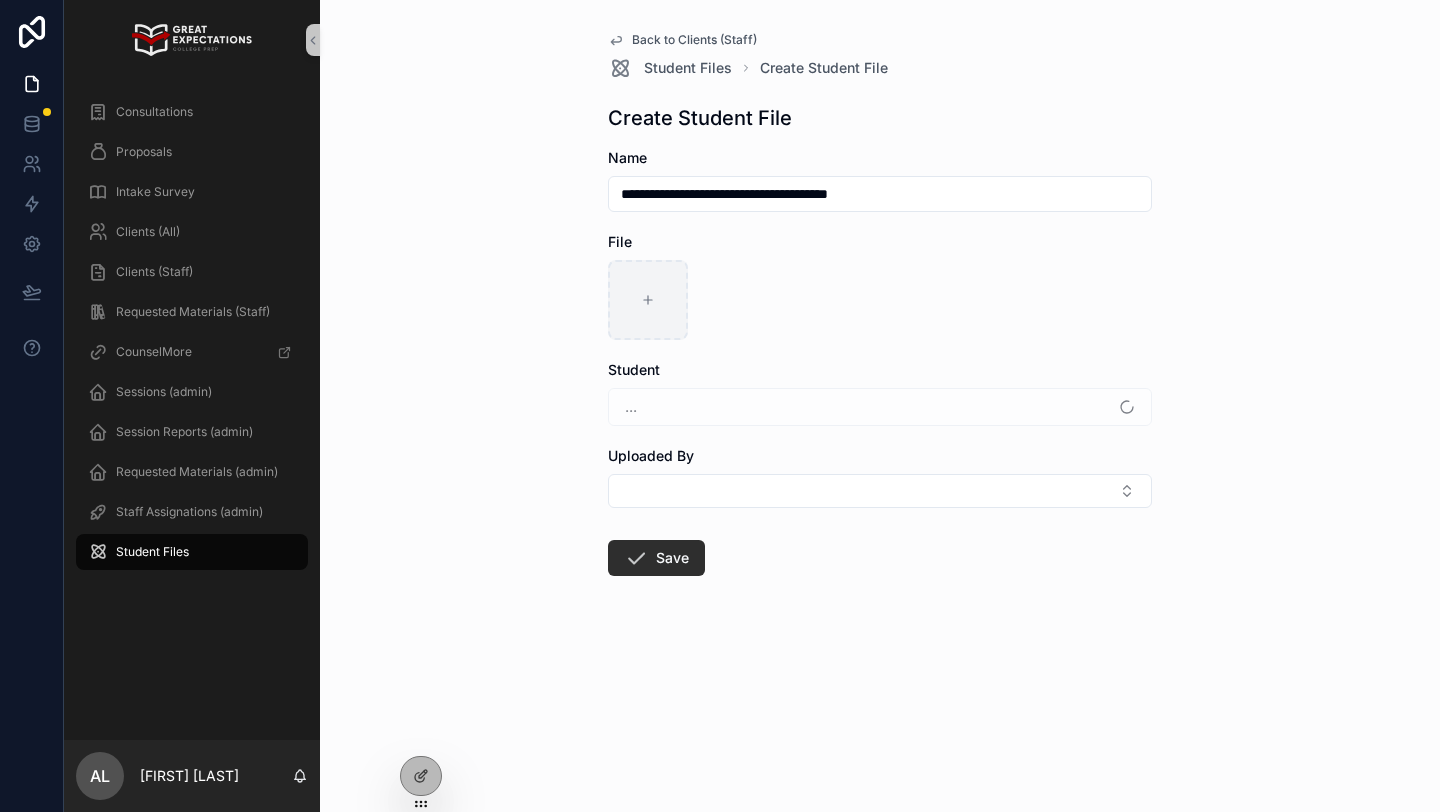 type on "**********" 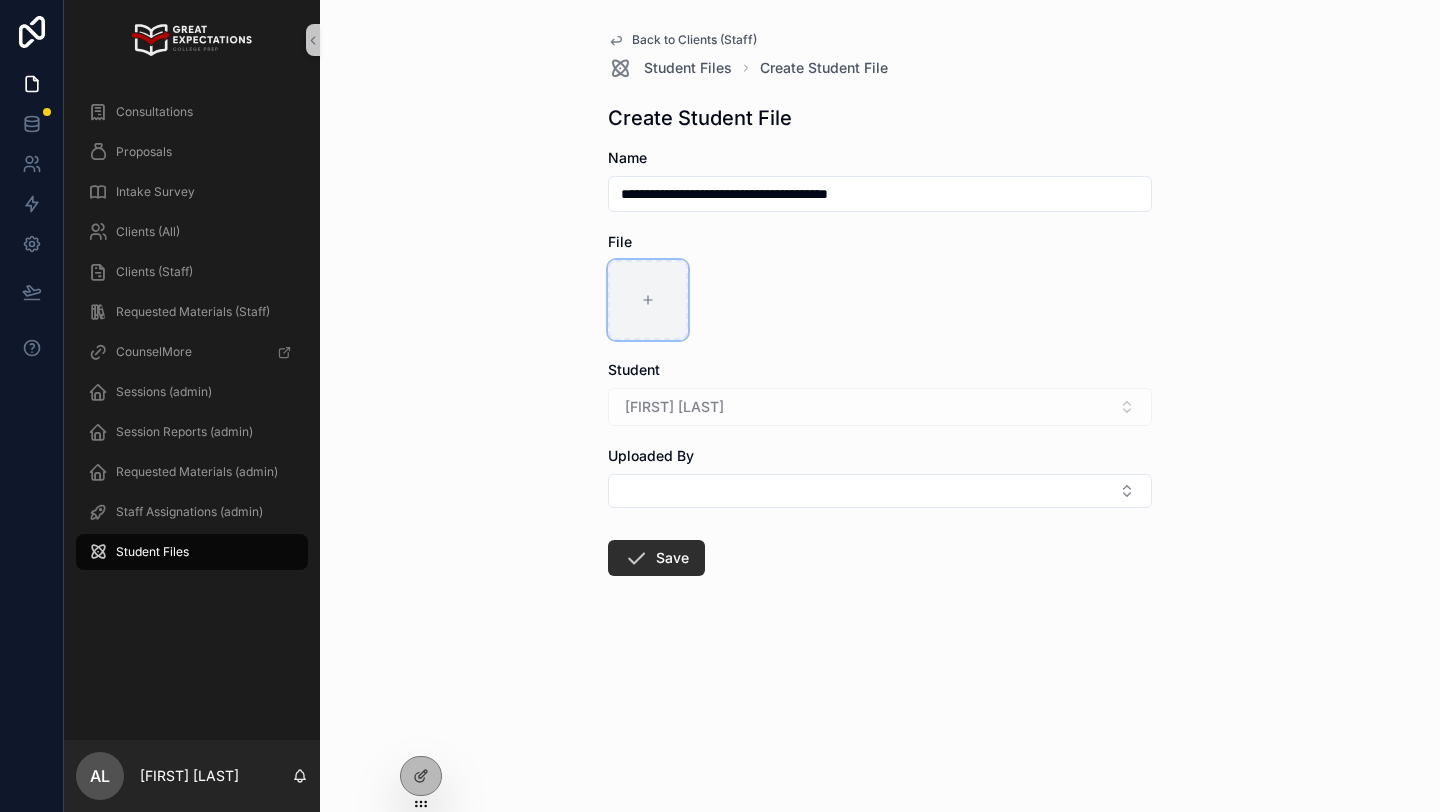 click at bounding box center [648, 300] 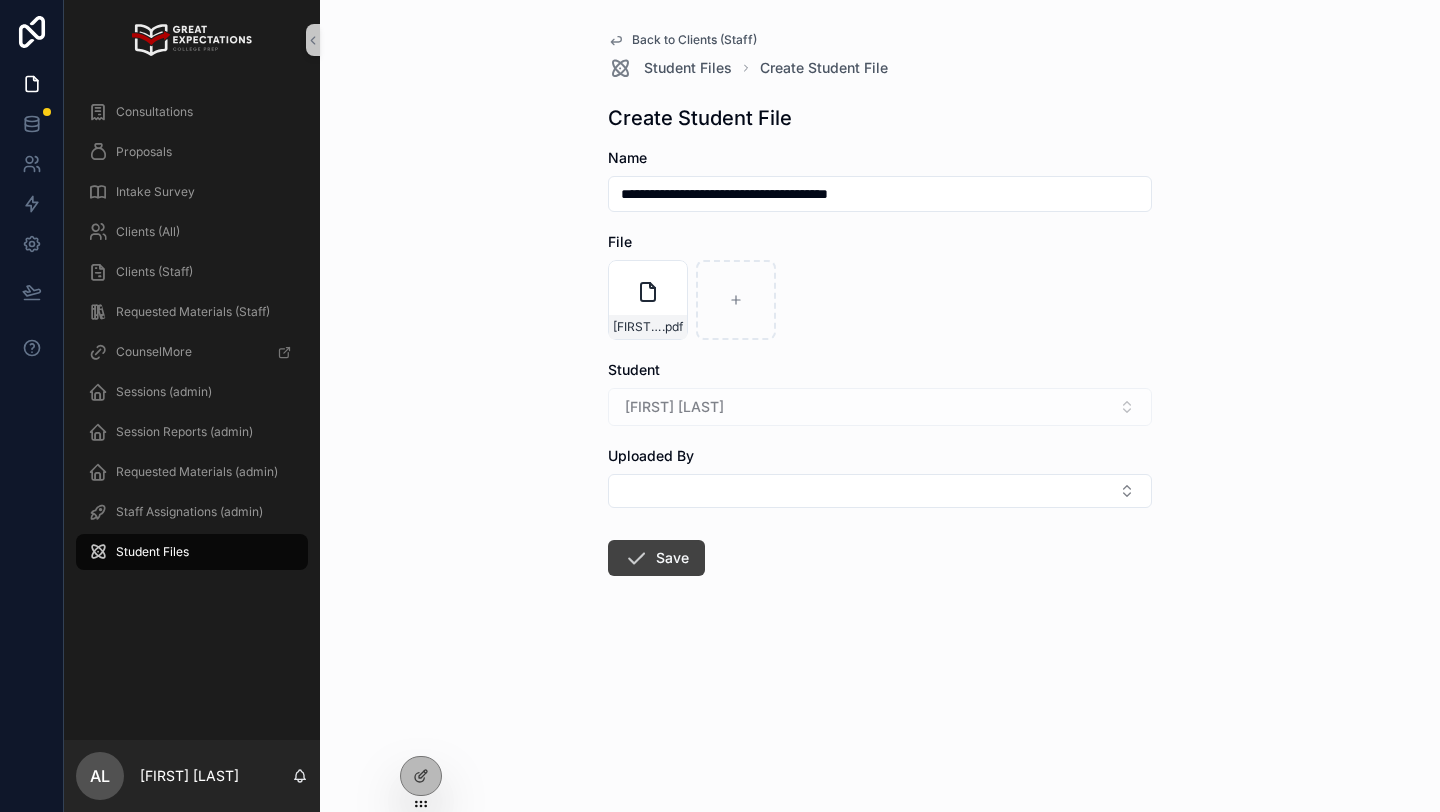 click on "Save" at bounding box center [656, 558] 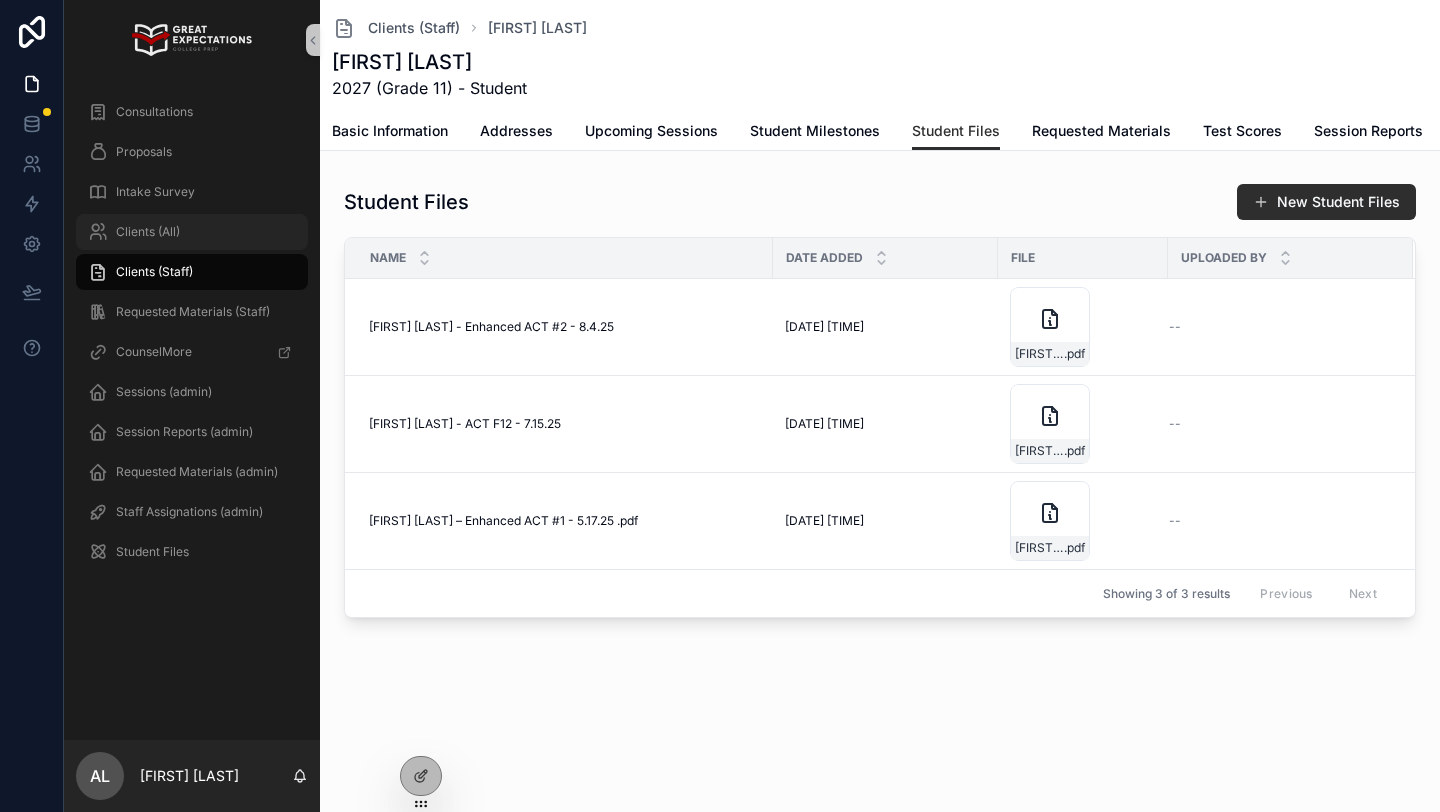 click on "Clients (All)" at bounding box center (192, 232) 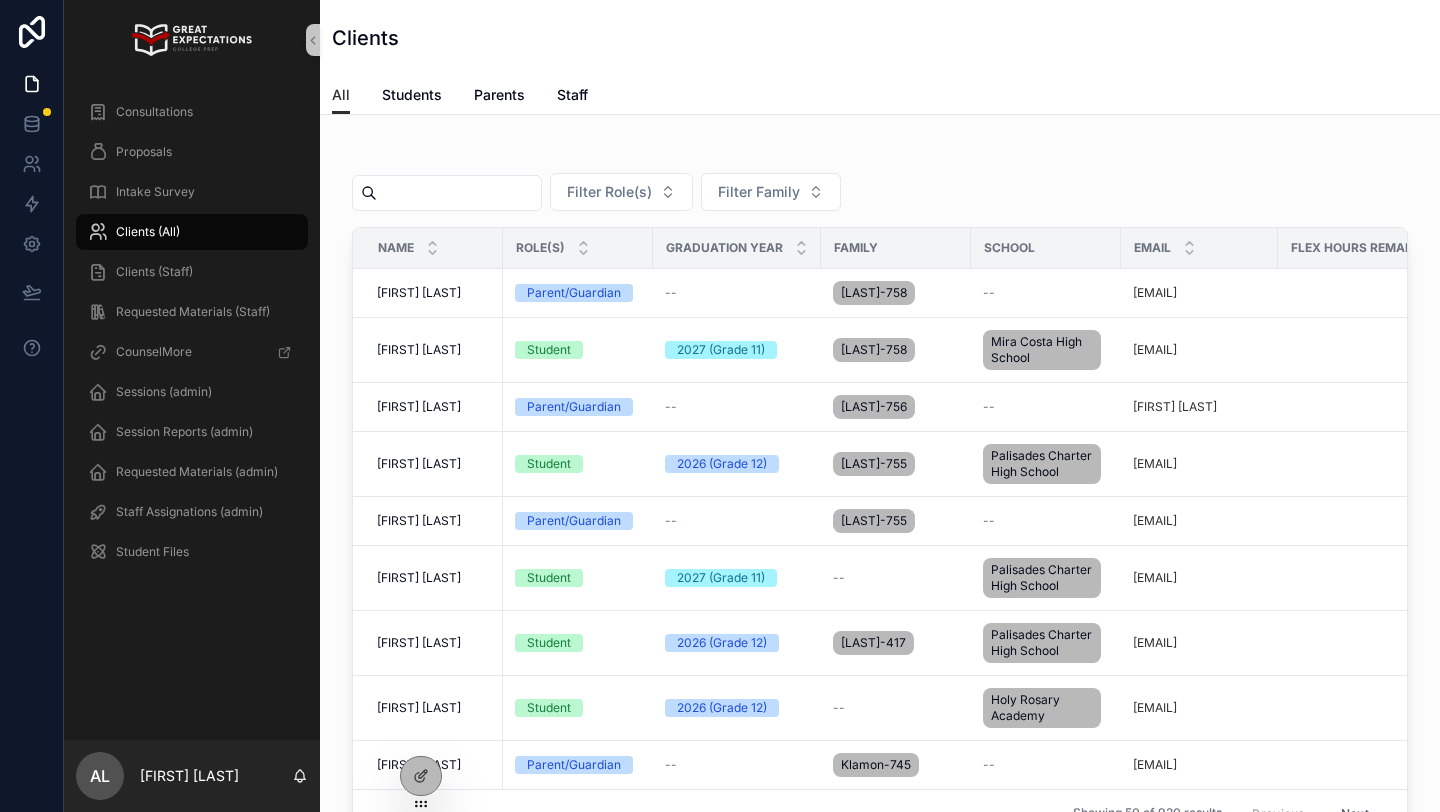 click at bounding box center [459, 193] 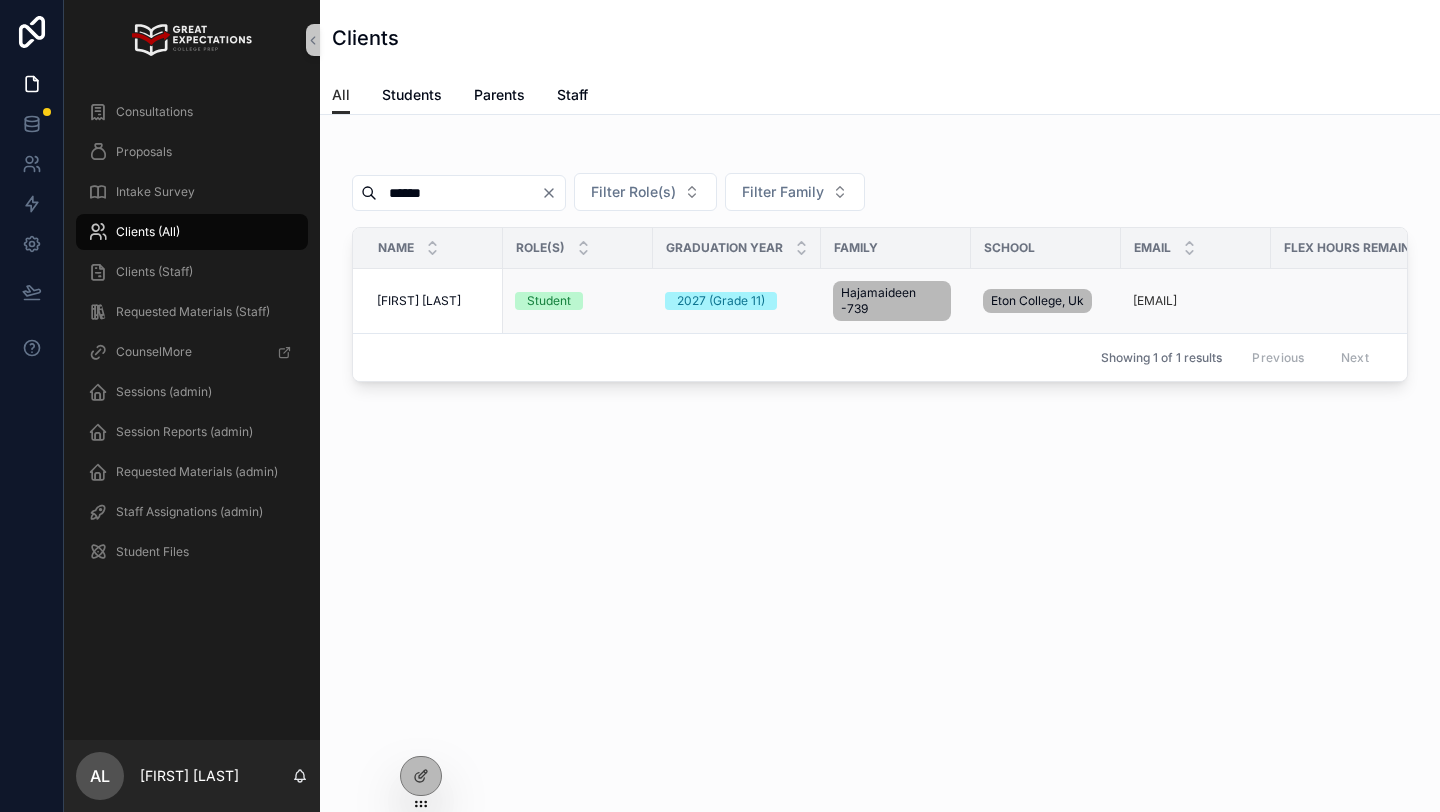 type on "******" 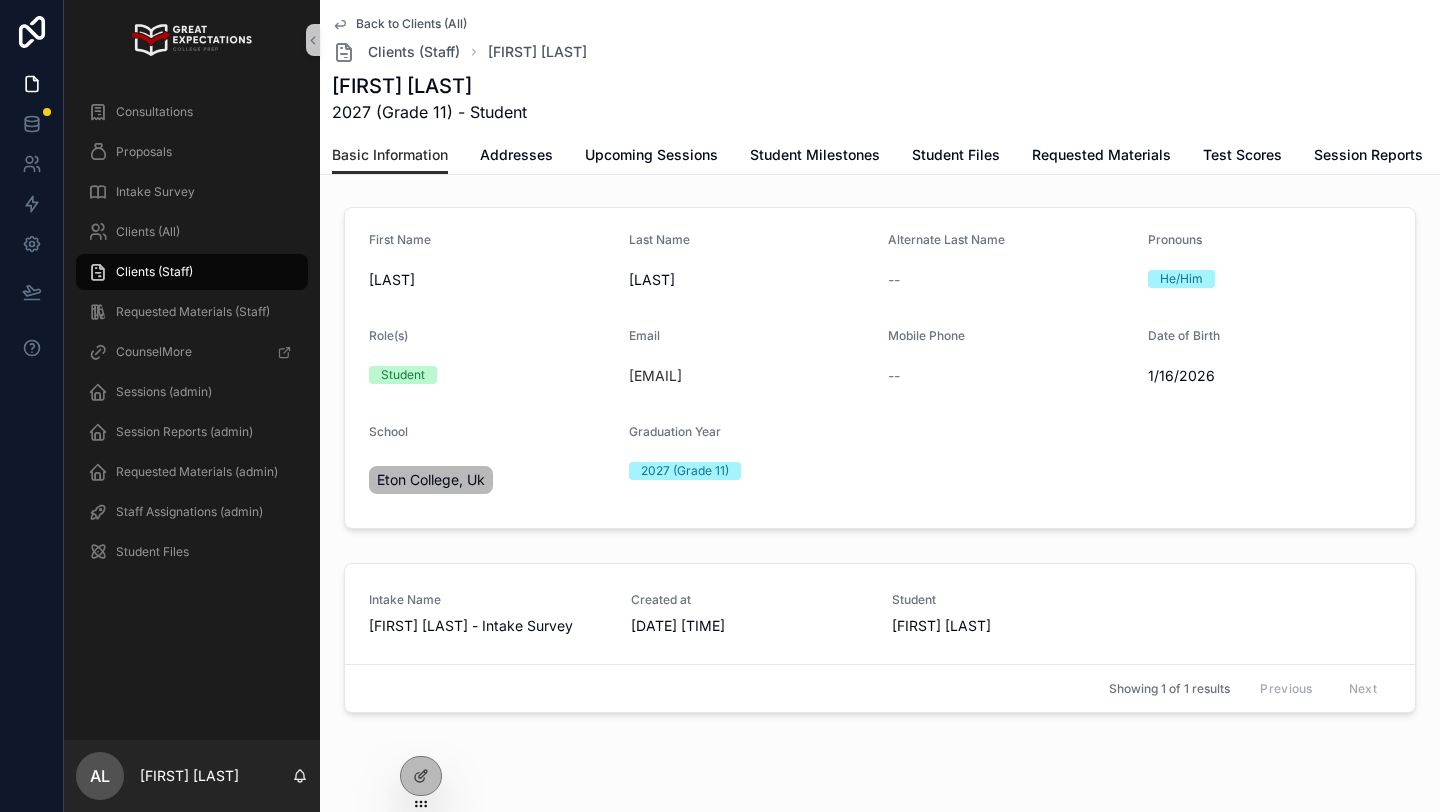 click on "[FIRST] [LAST]" at bounding box center [429, 86] 